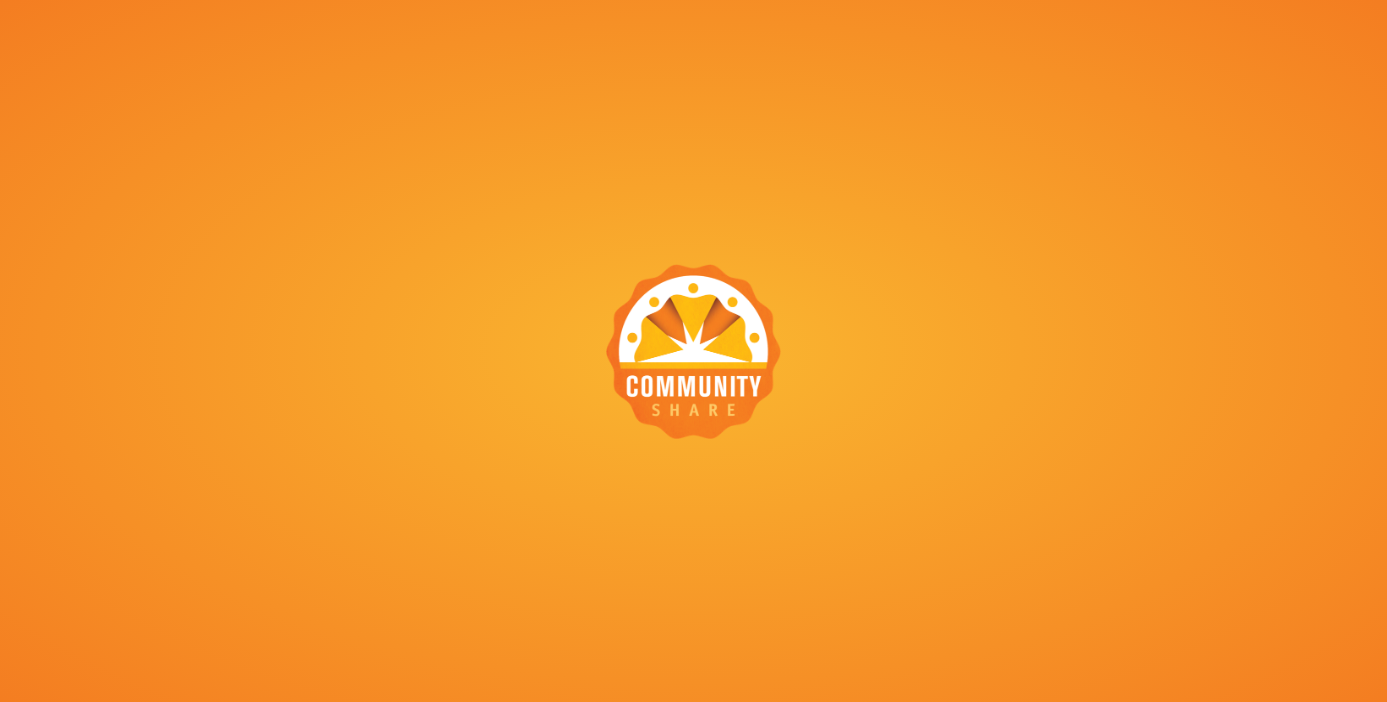 scroll, scrollTop: 0, scrollLeft: 0, axis: both 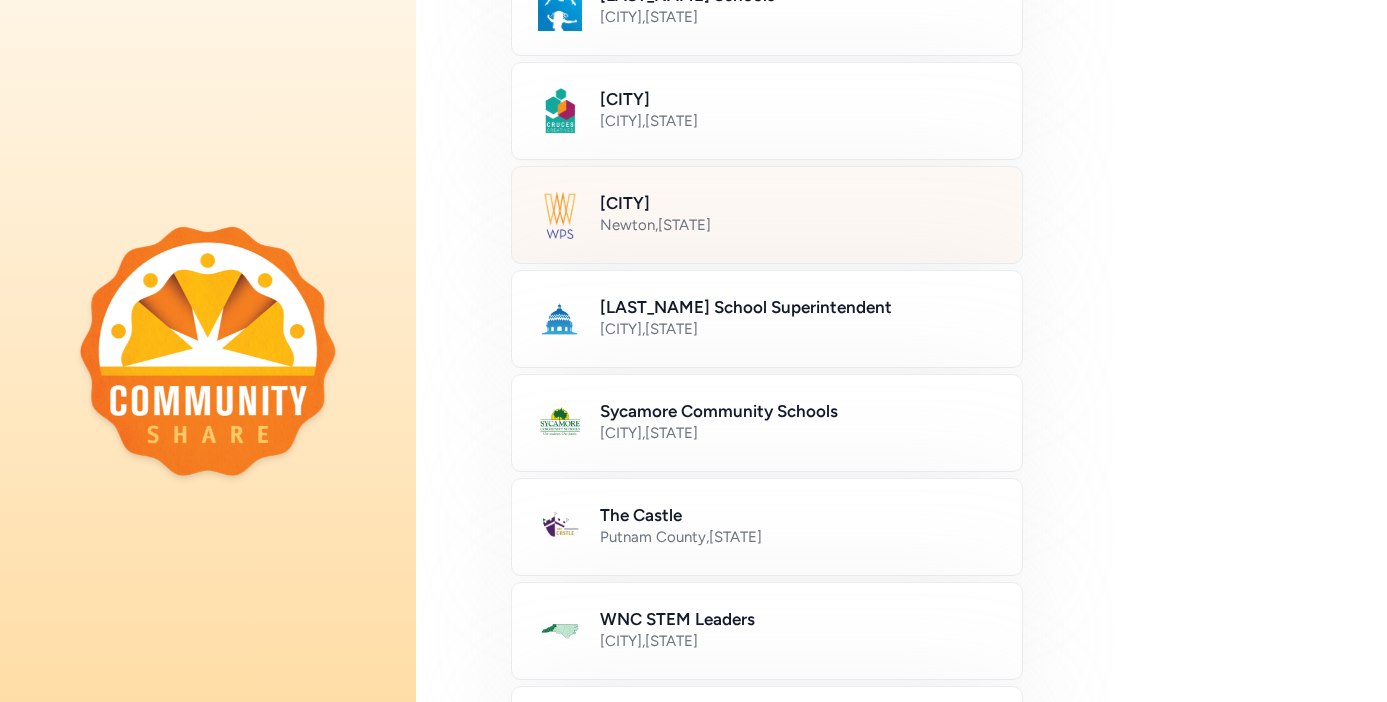 click on "[CITY] , [STATE]" at bounding box center [799, 225] 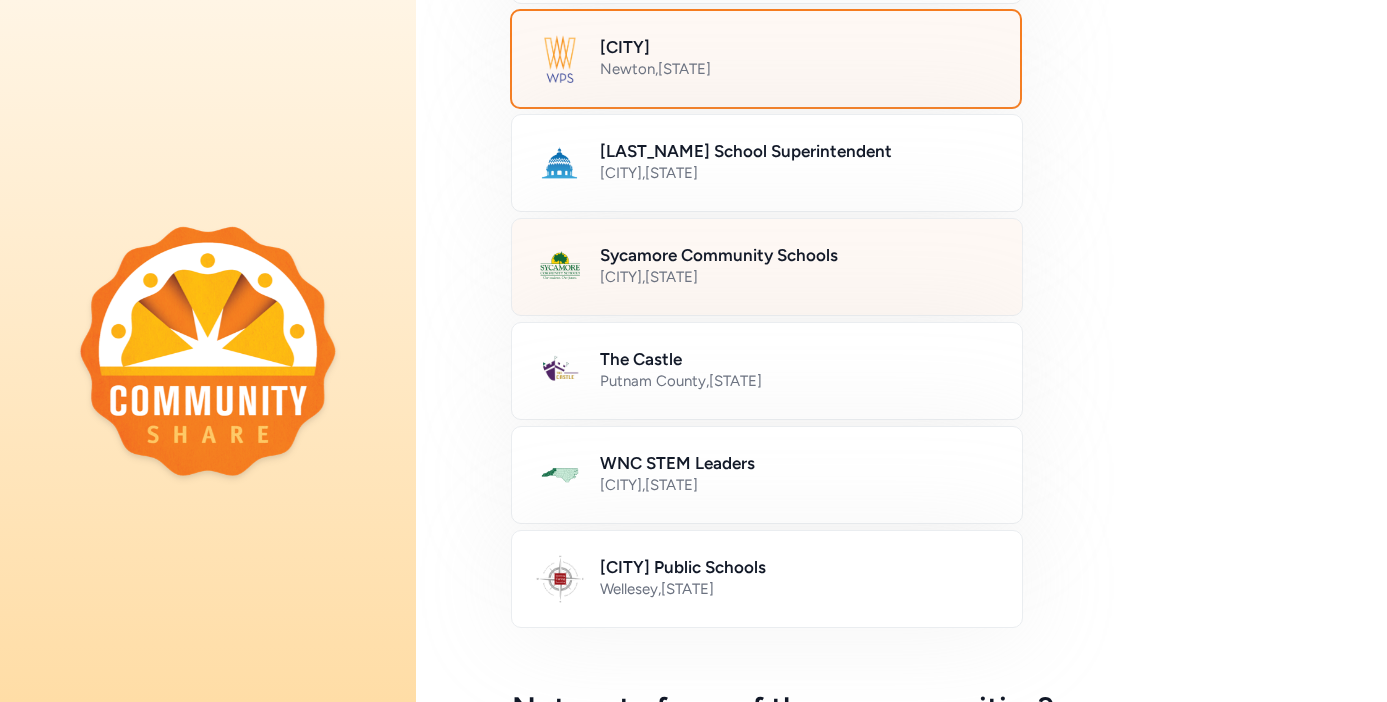 scroll, scrollTop: 1190, scrollLeft: 0, axis: vertical 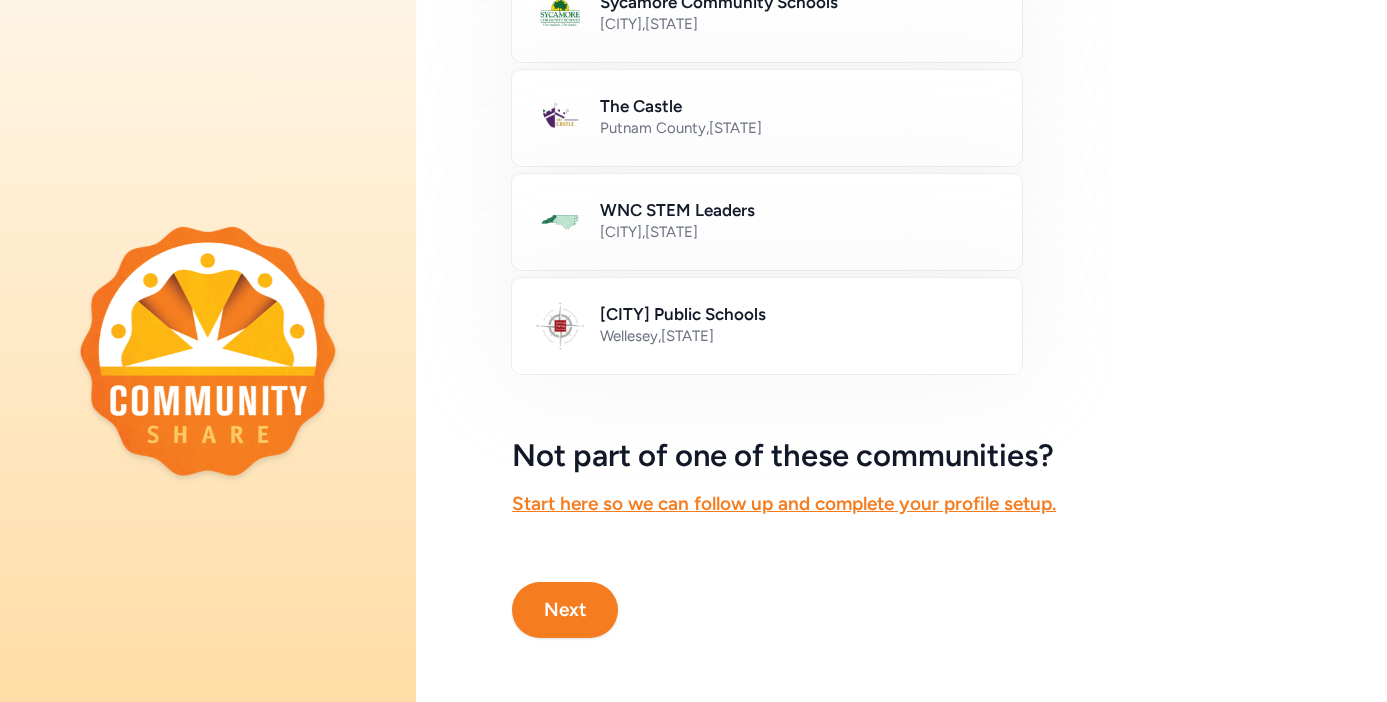 click on "Next" at bounding box center (565, 610) 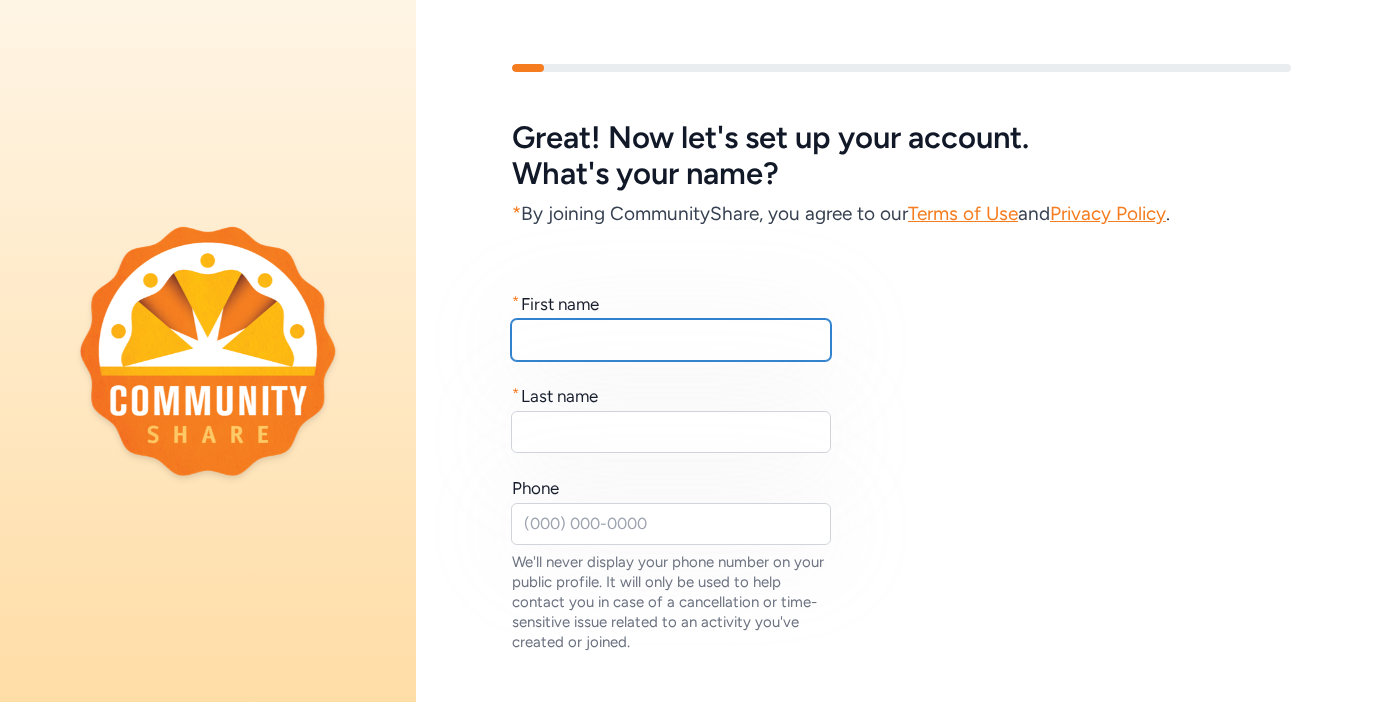 click at bounding box center [671, 340] 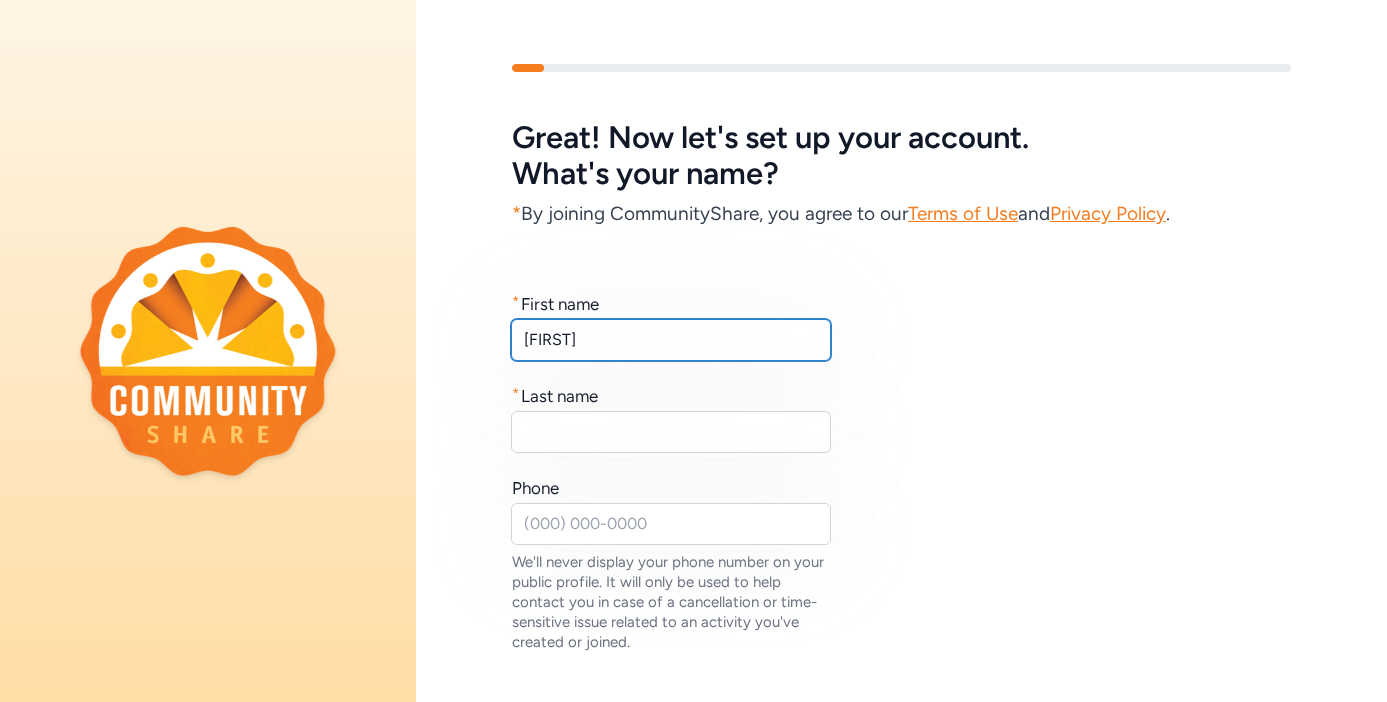 type on "[FIRST]" 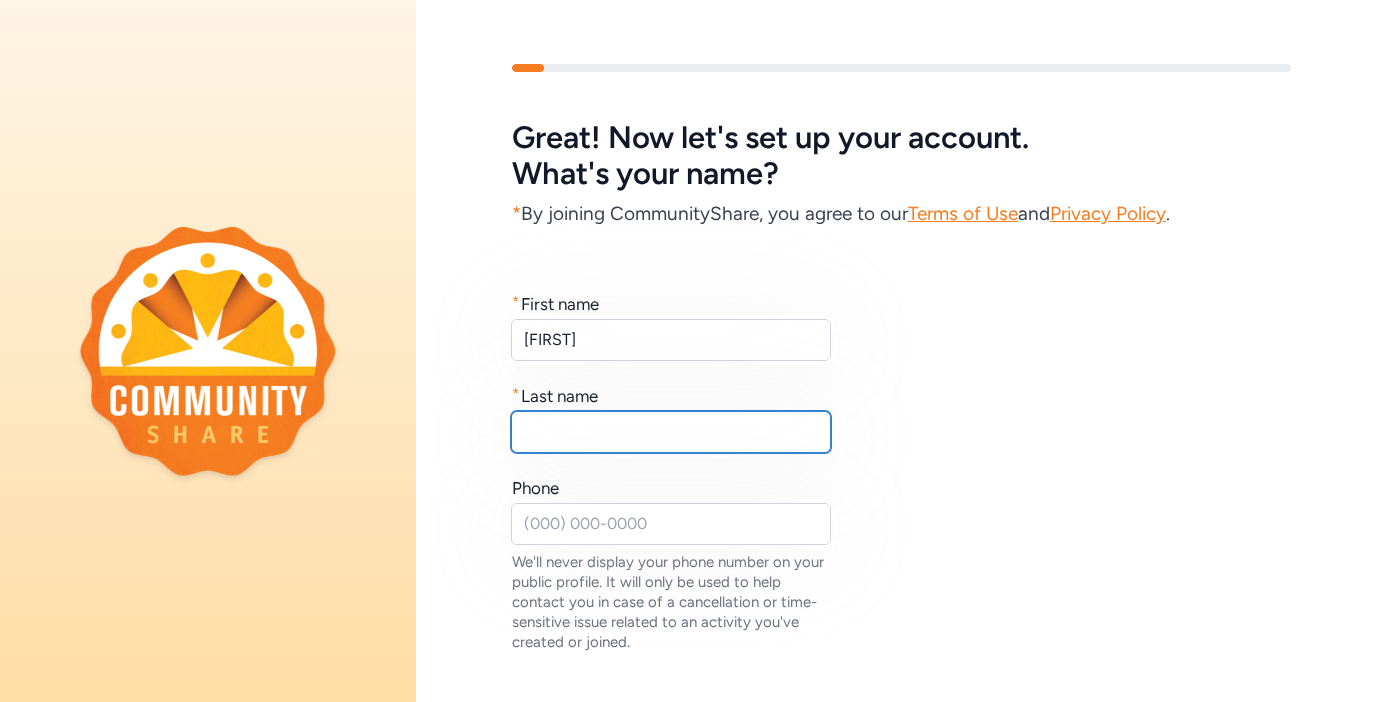 click at bounding box center (671, 432) 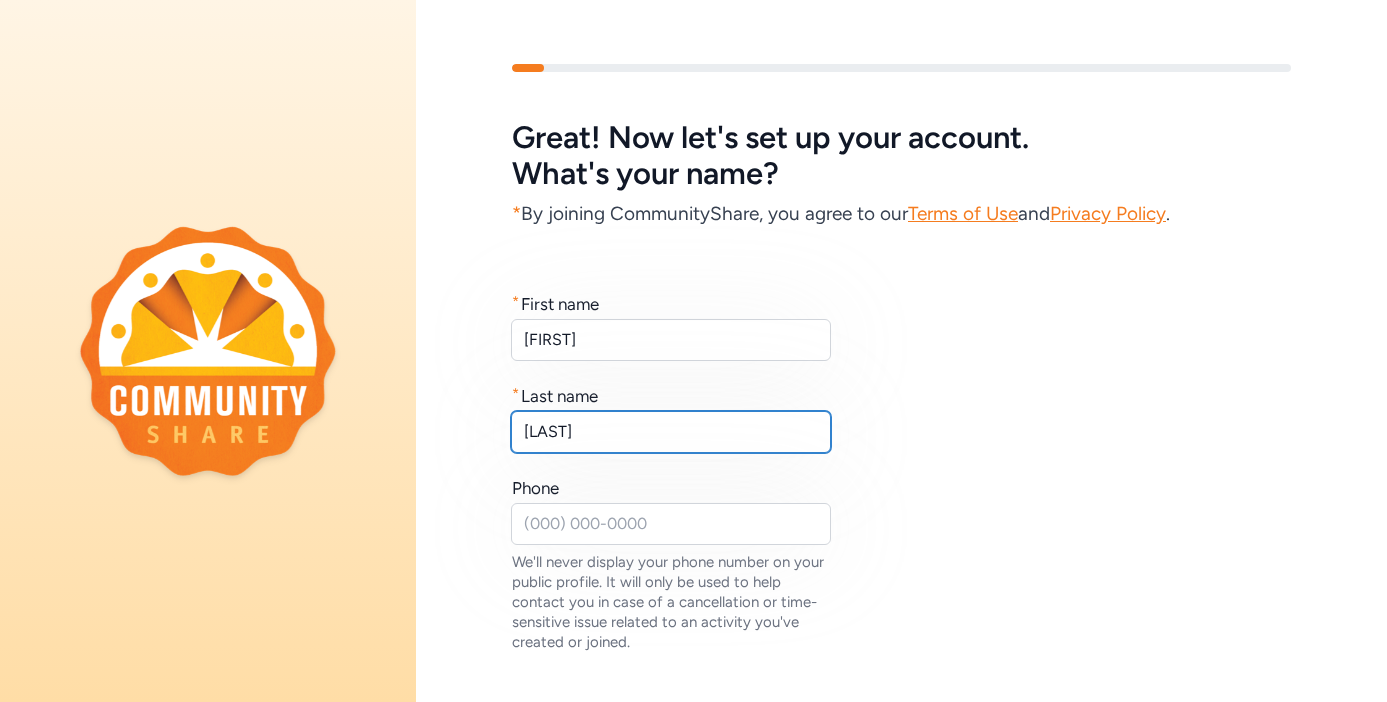 scroll, scrollTop: 182, scrollLeft: 0, axis: vertical 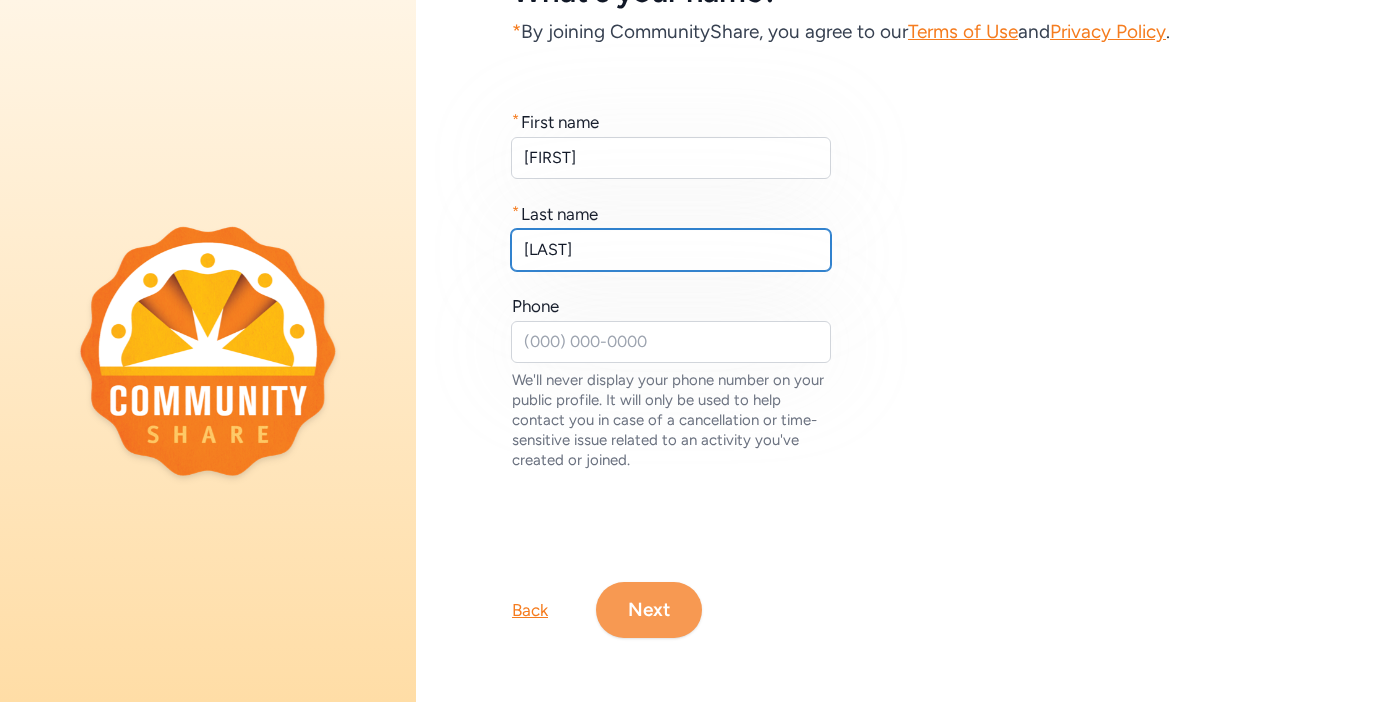 type on "[LAST]" 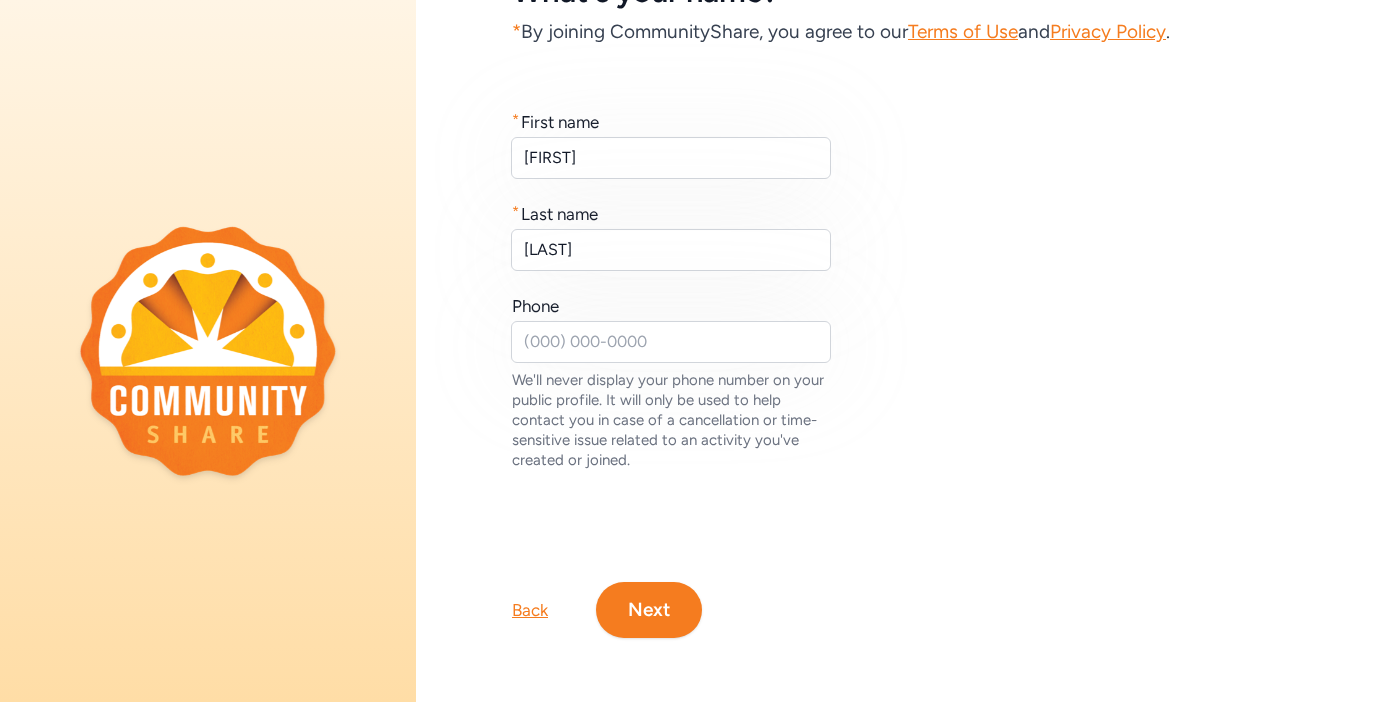 click on "Next" at bounding box center (649, 610) 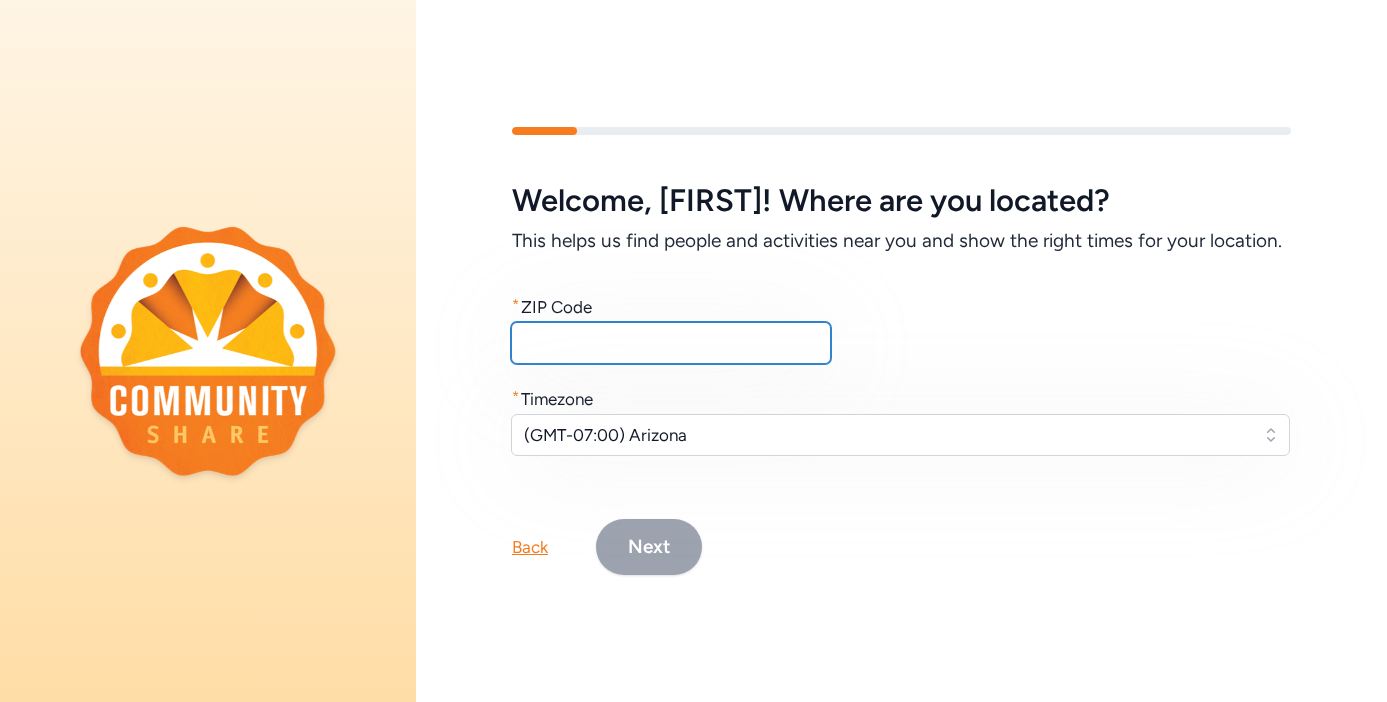 click at bounding box center (671, 343) 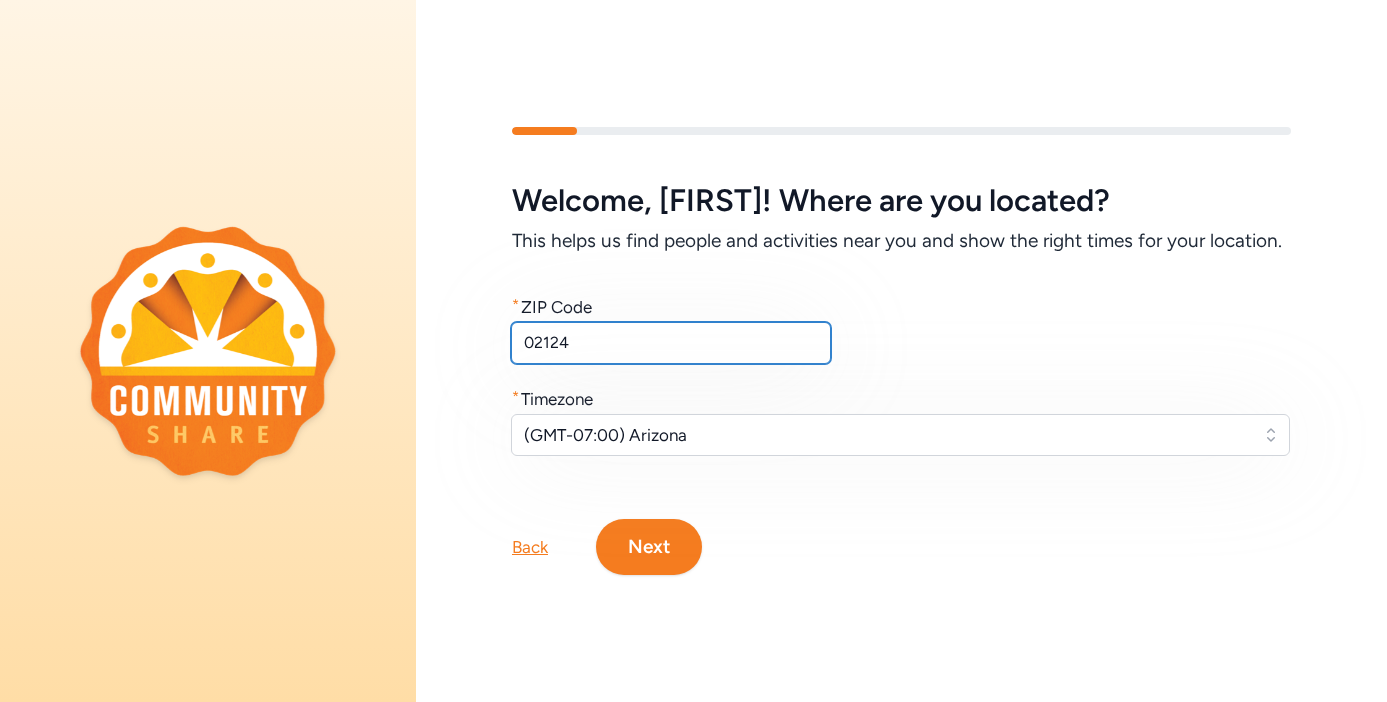 type on "02124" 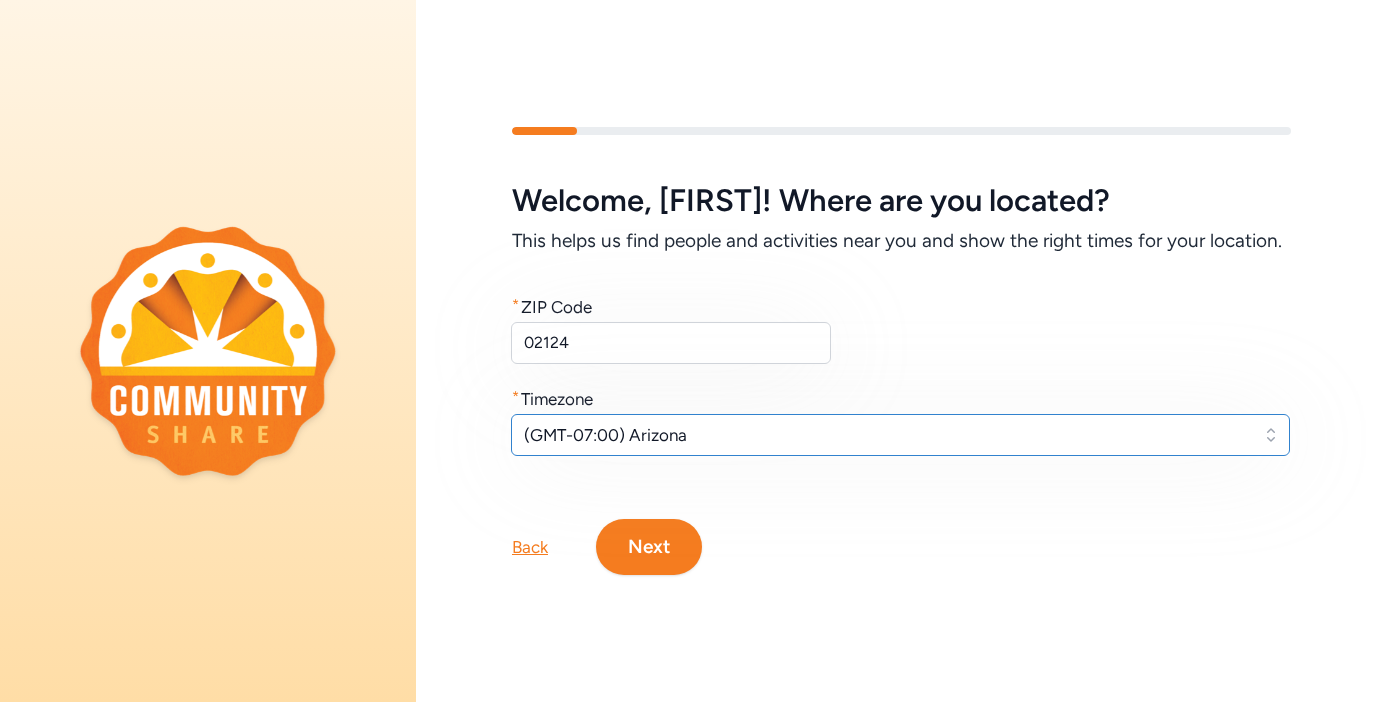 click on "(GMT-07:00) Arizona" at bounding box center (886, 435) 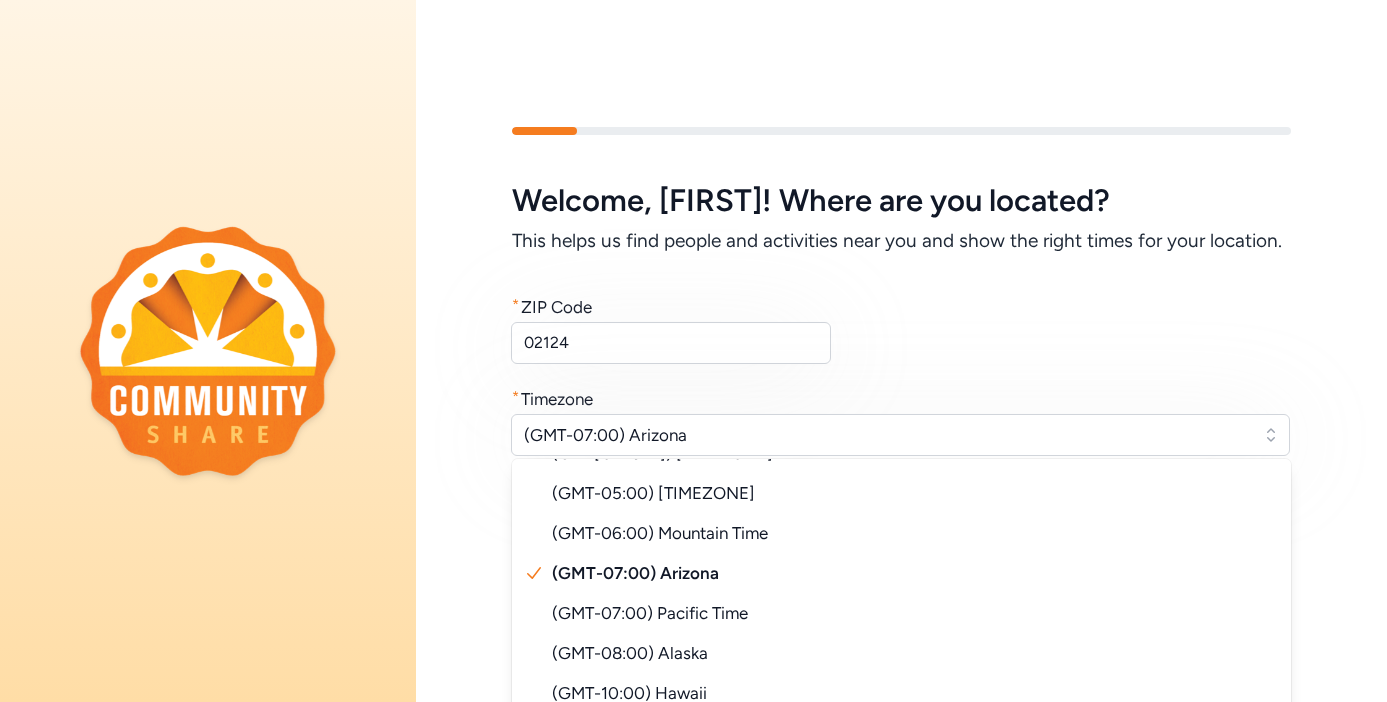 scroll, scrollTop: 72, scrollLeft: 0, axis: vertical 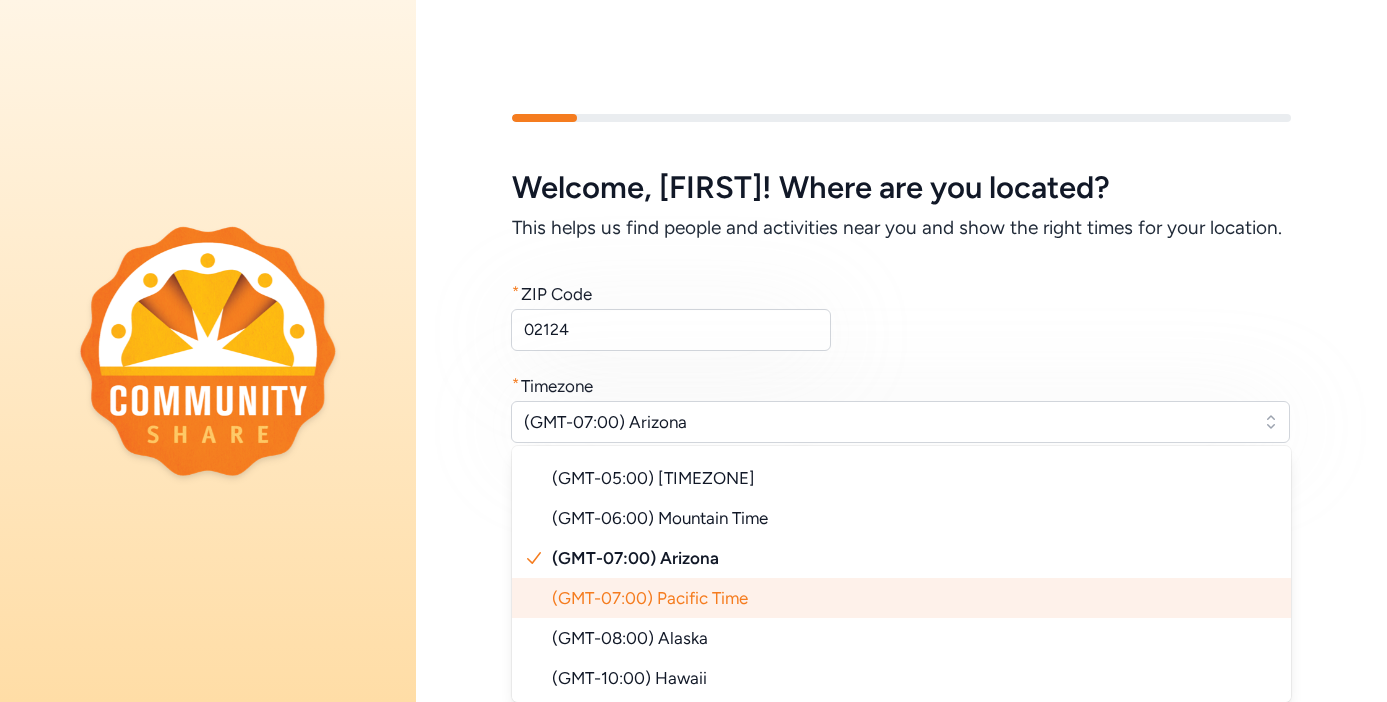 click on "(GMT-07:00) Pacific Time" at bounding box center [650, 598] 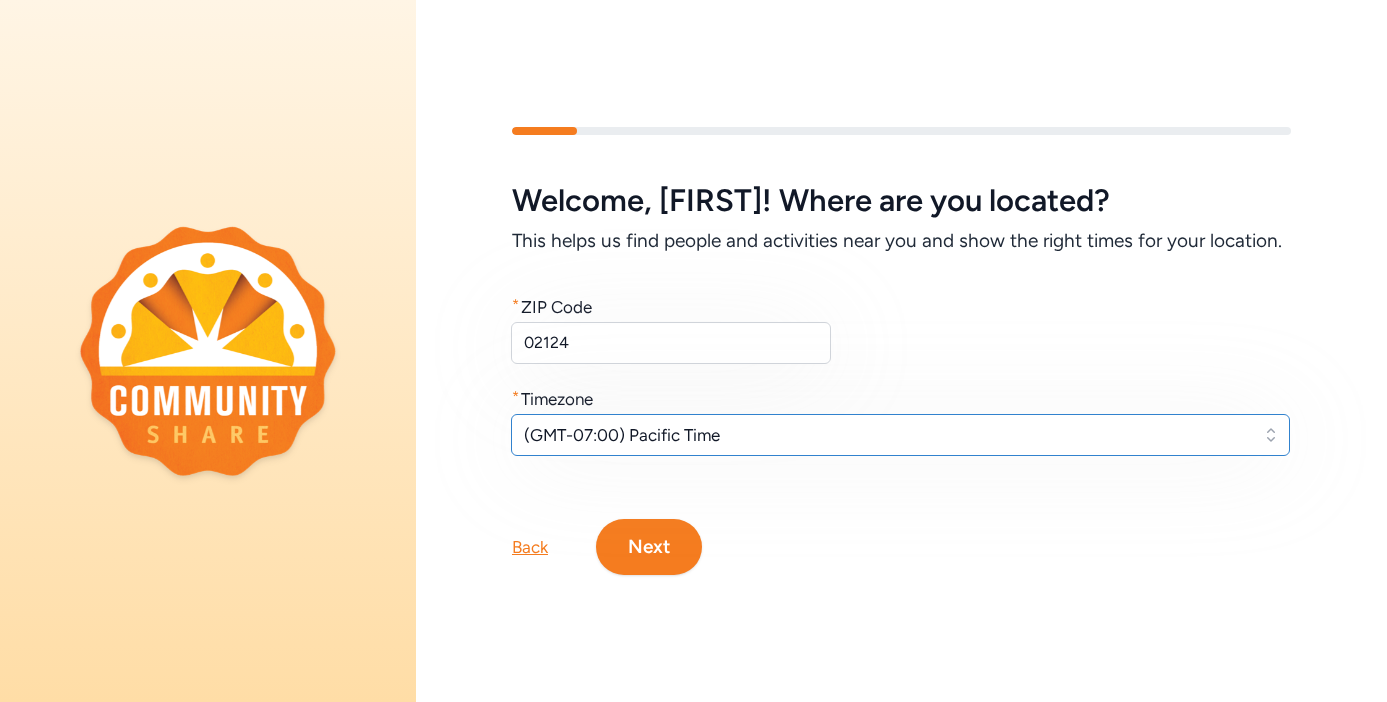 scroll, scrollTop: 0, scrollLeft: 0, axis: both 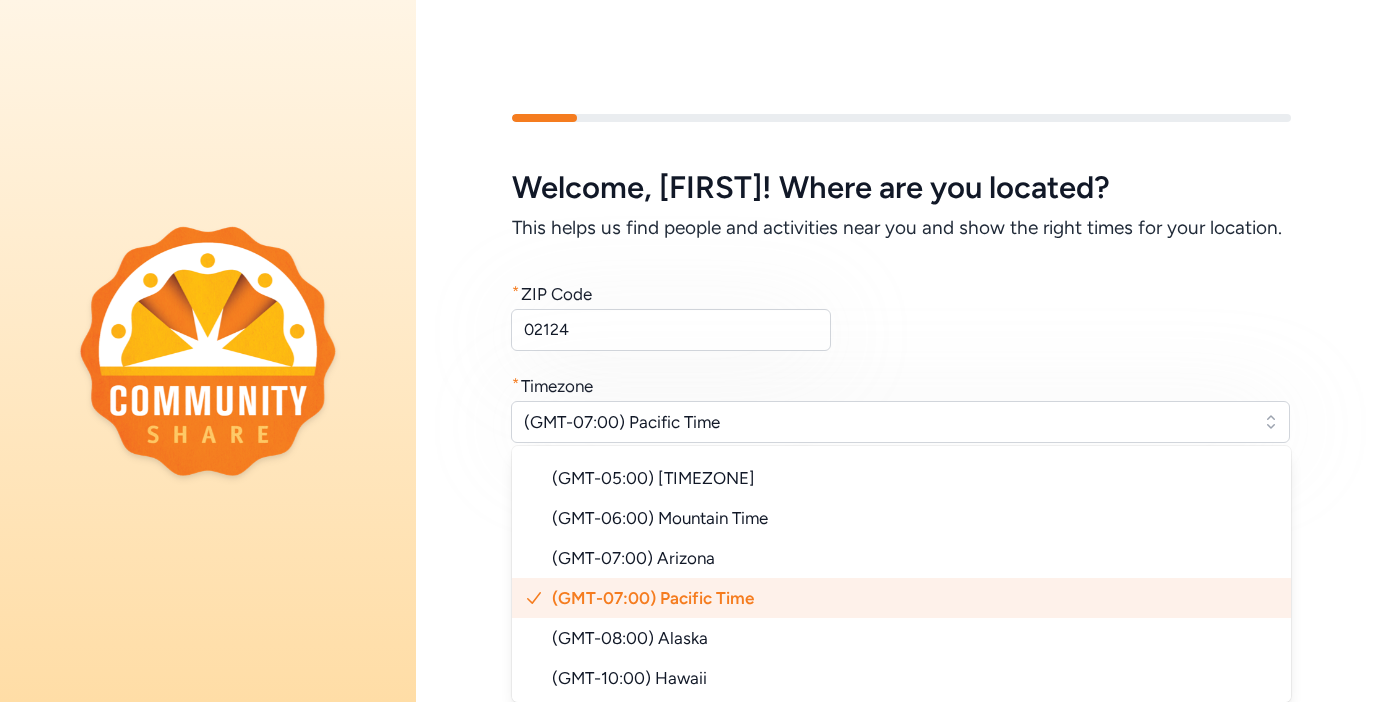 click on "(GMT-07:00) Pacific Time" at bounding box center [653, 598] 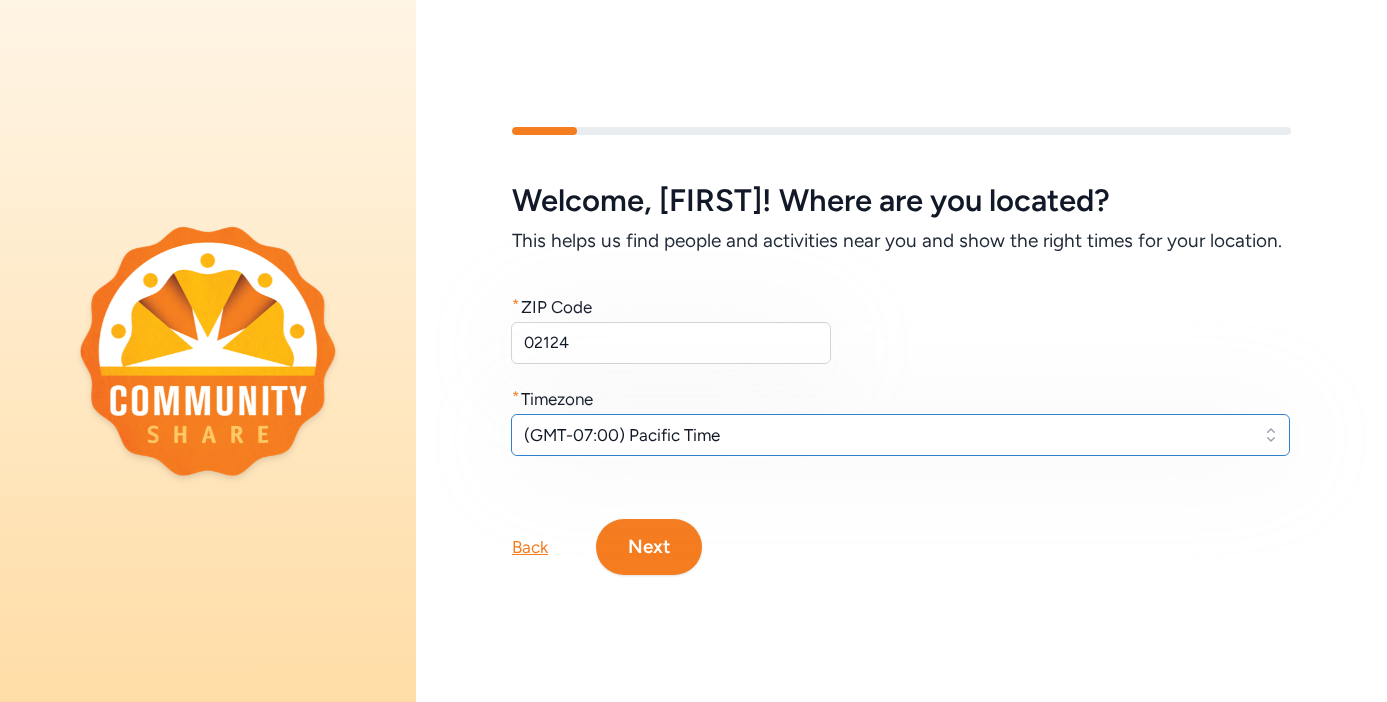 scroll, scrollTop: 0, scrollLeft: 0, axis: both 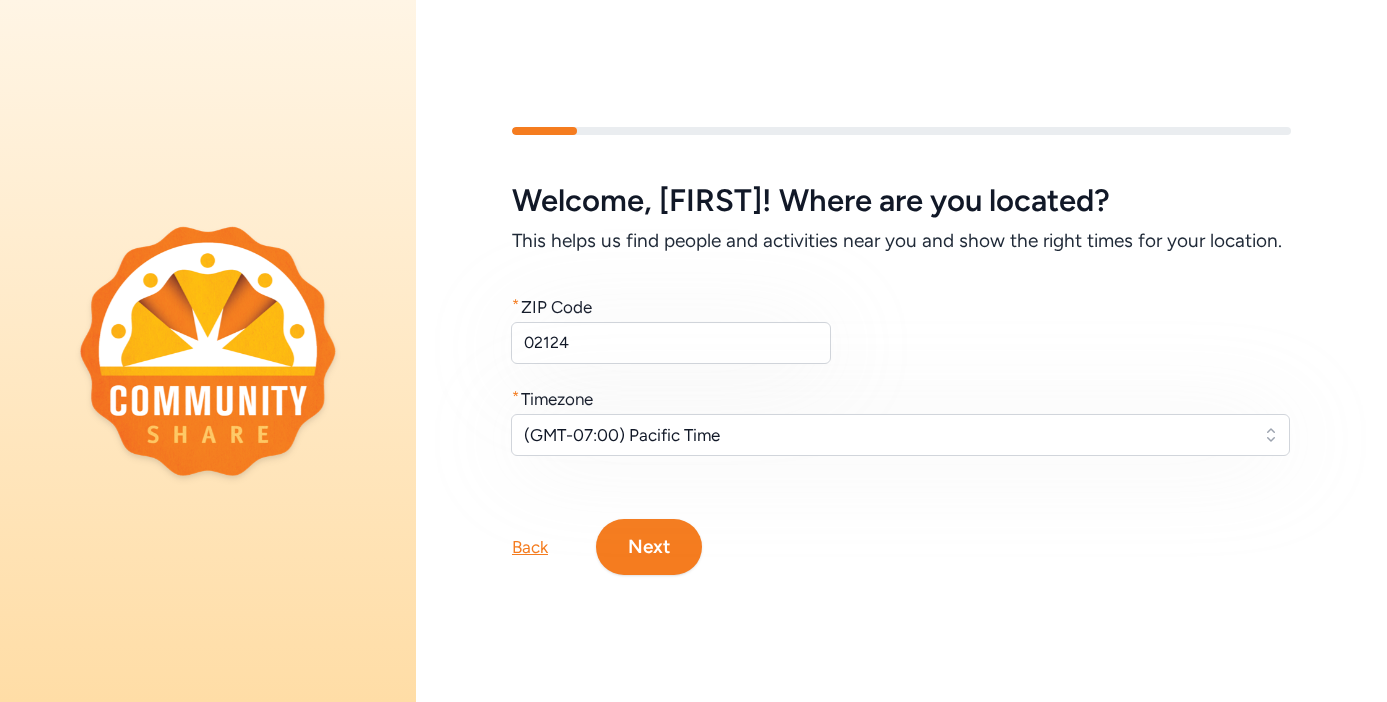 click on "Next" at bounding box center (649, 547) 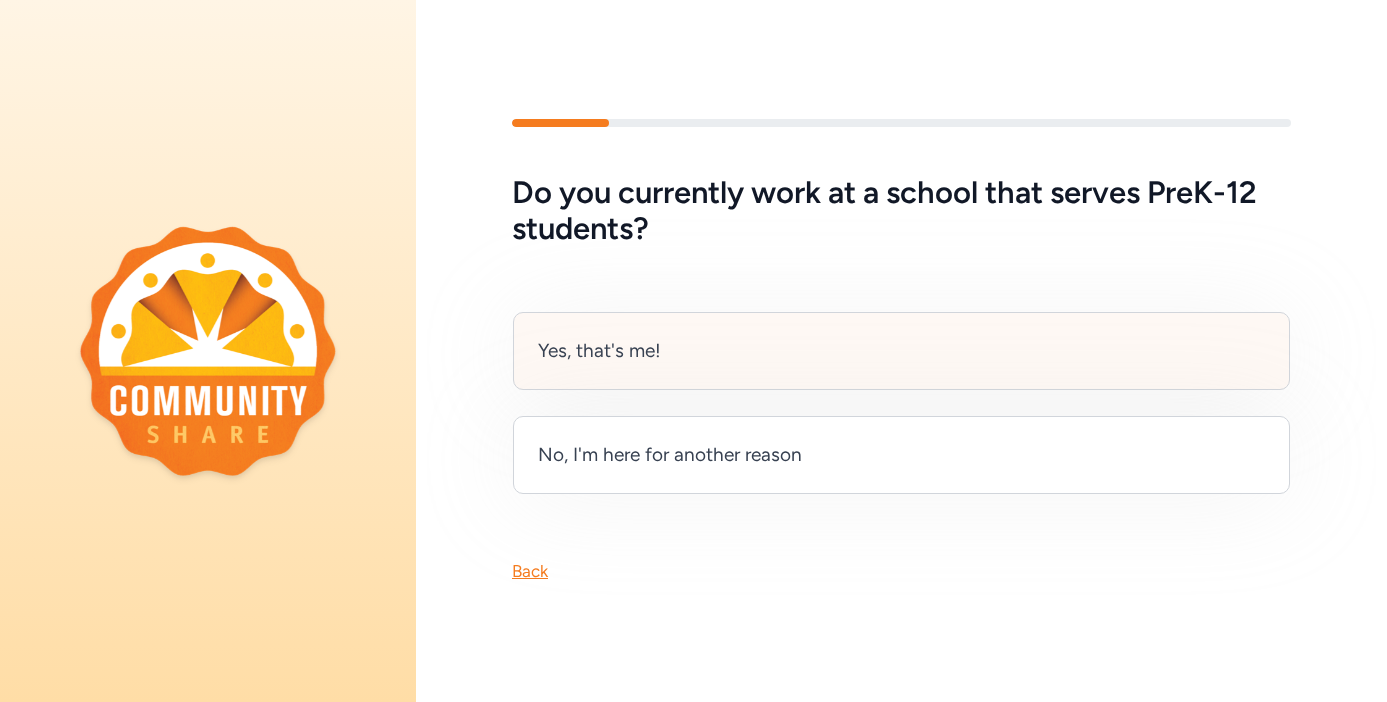 click on "Yes, that's me!" at bounding box center [599, 351] 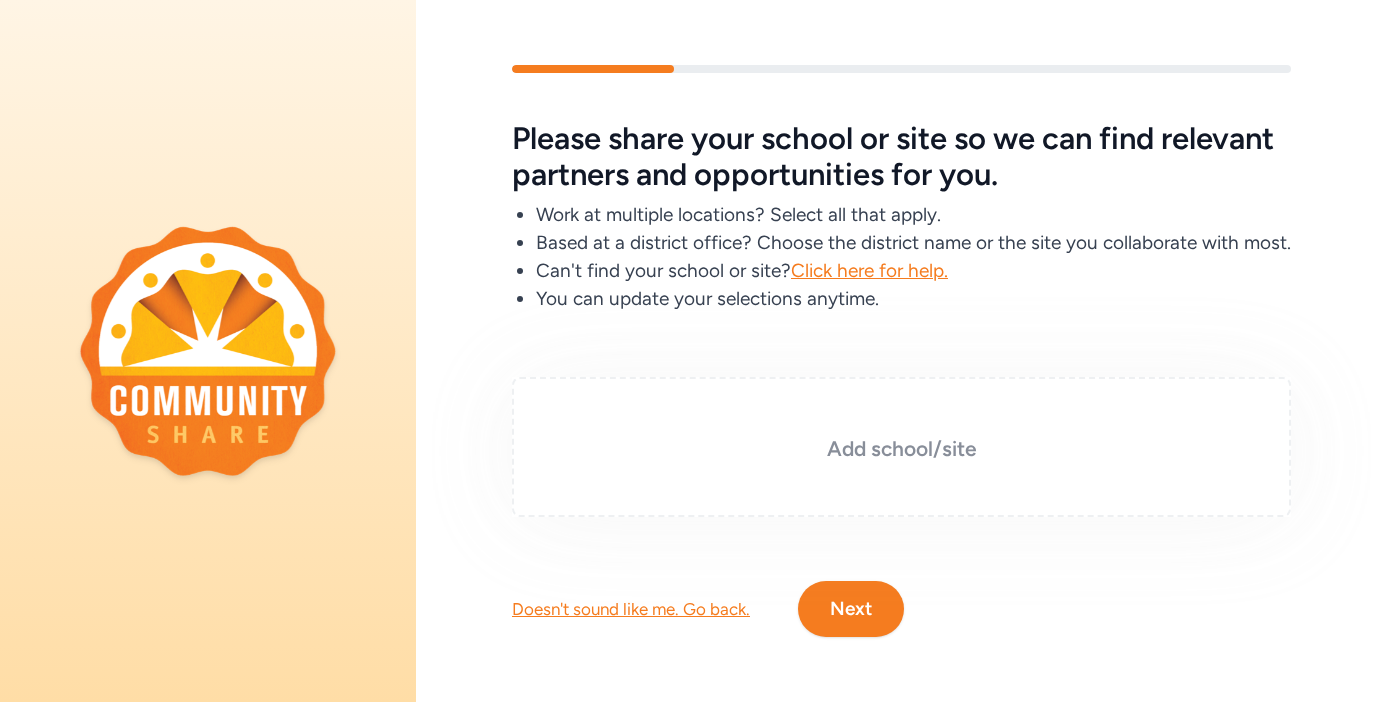 click on "Add school/site" at bounding box center (901, 449) 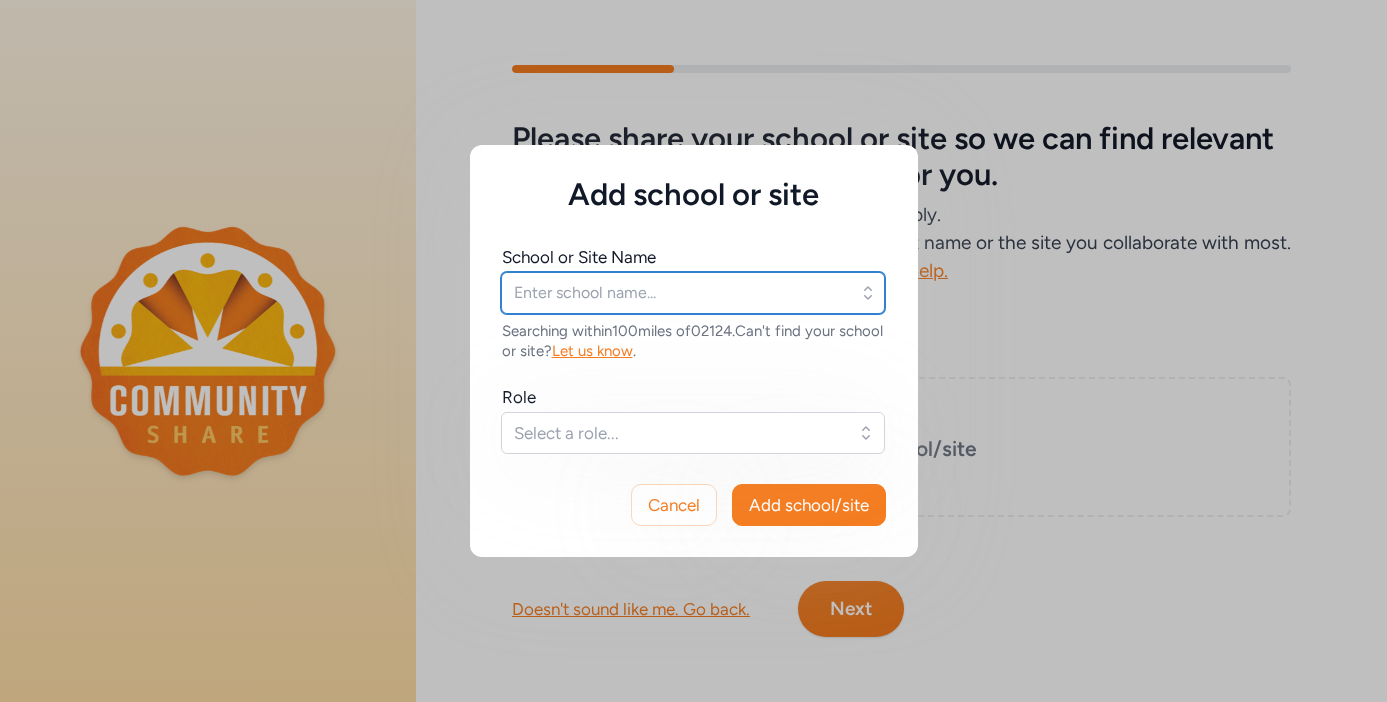 click at bounding box center (693, 293) 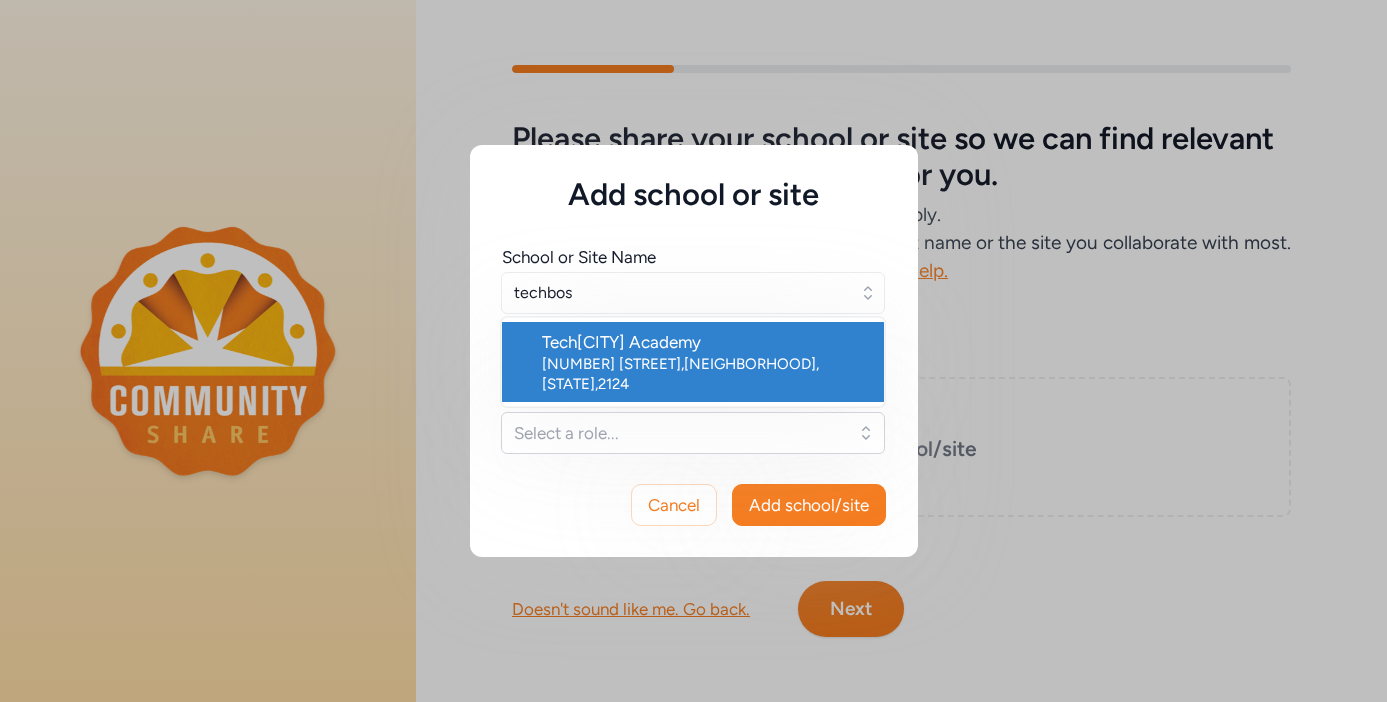 click on "Tech[CITY] Academy" at bounding box center (705, 342) 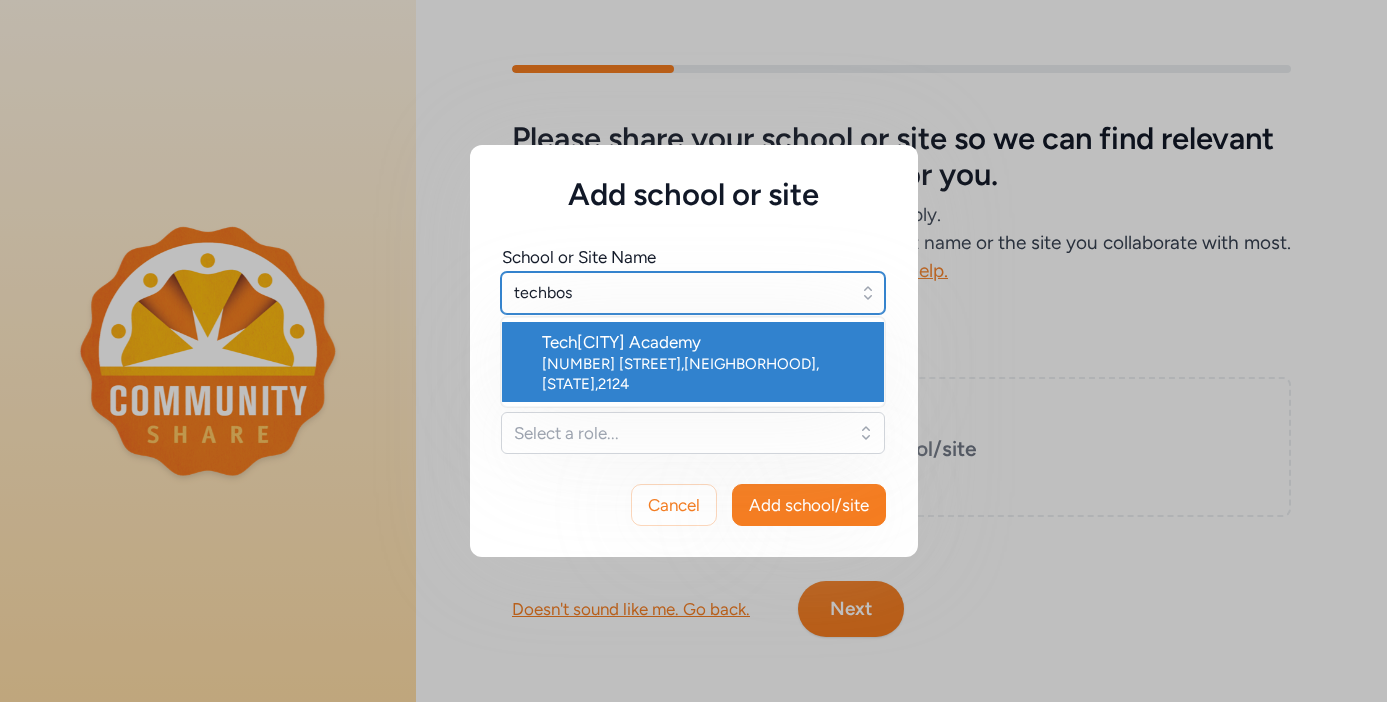 type on "Tech[CITY] Academy" 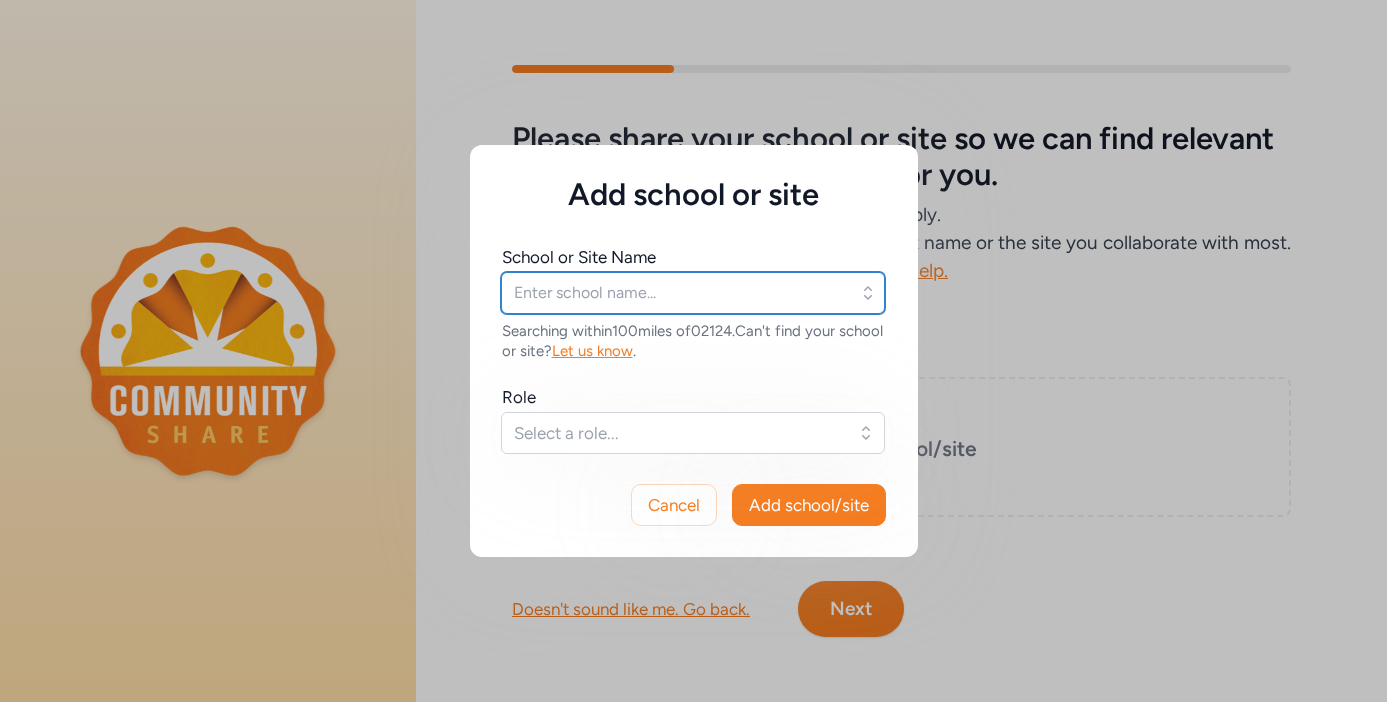 type on "Tech[CITY] Academy" 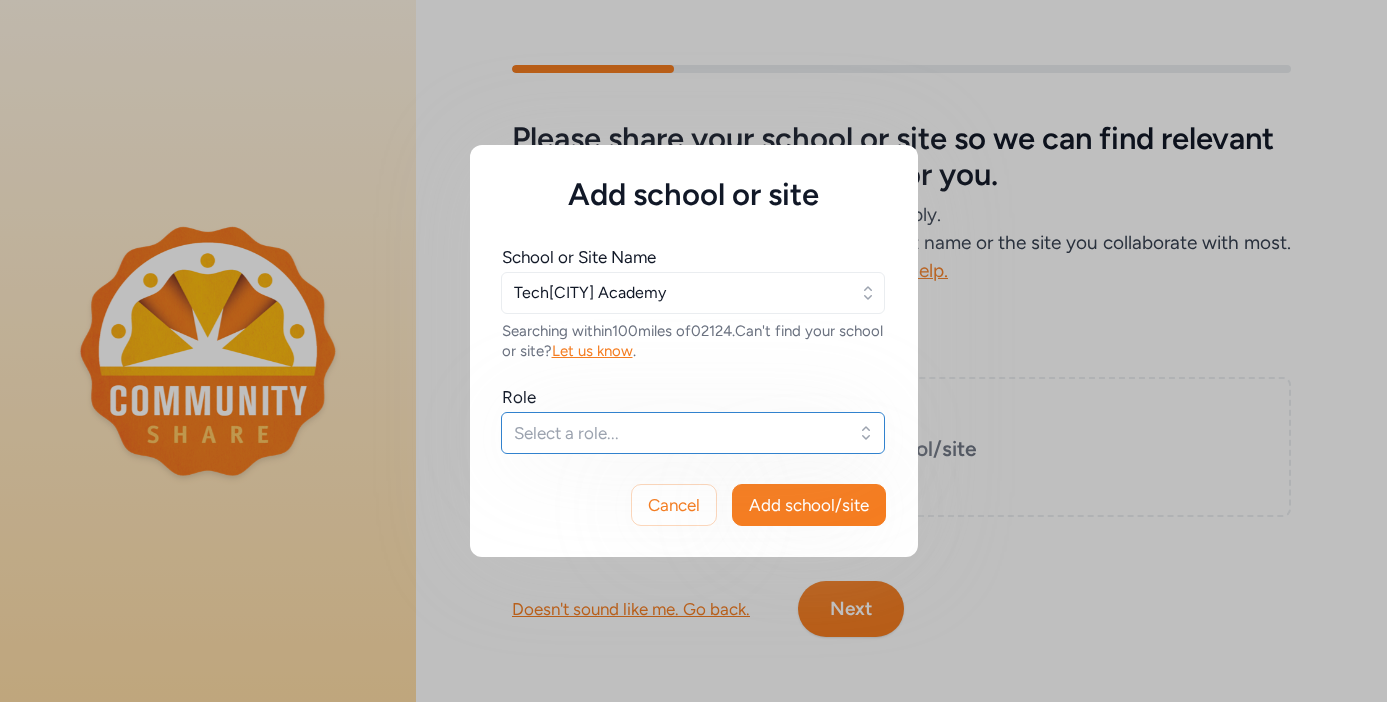 click on "Select a role..." at bounding box center [679, 433] 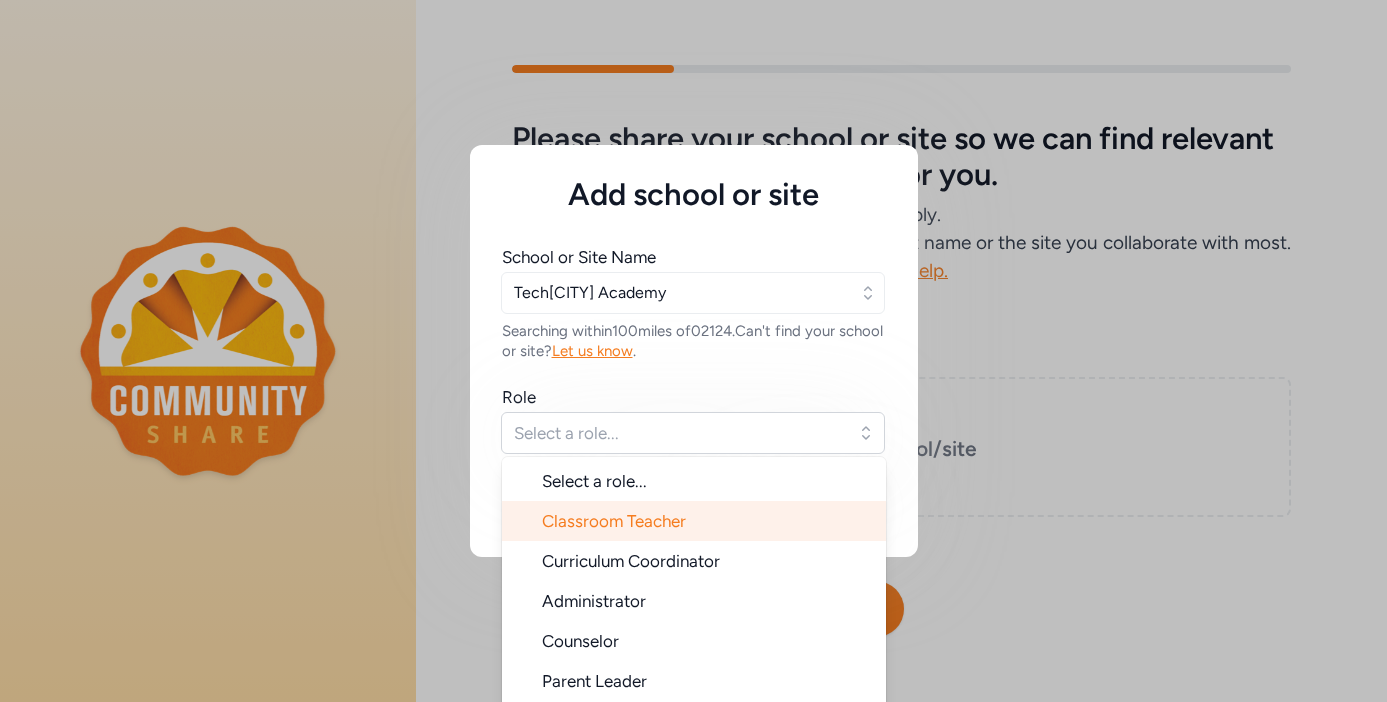 click on "Classroom Teacher" at bounding box center [614, 521] 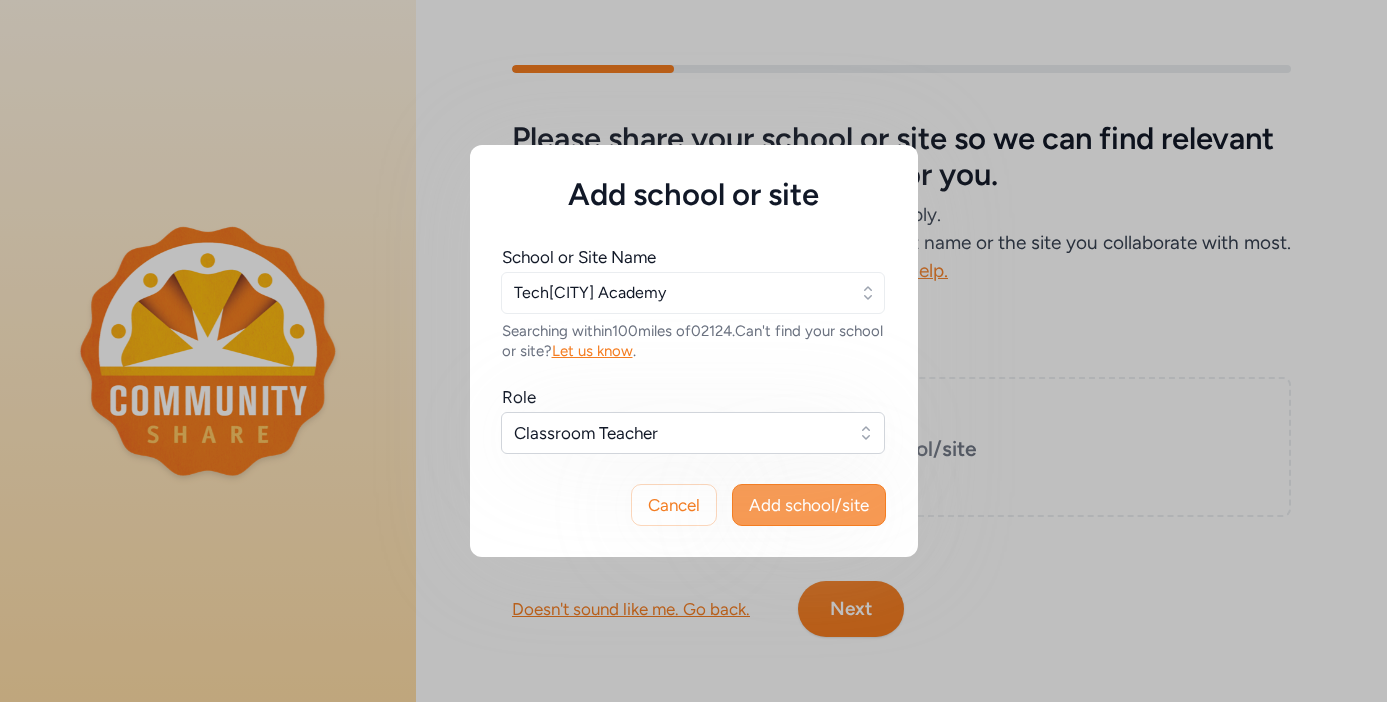 click on "Add school/site" at bounding box center [809, 505] 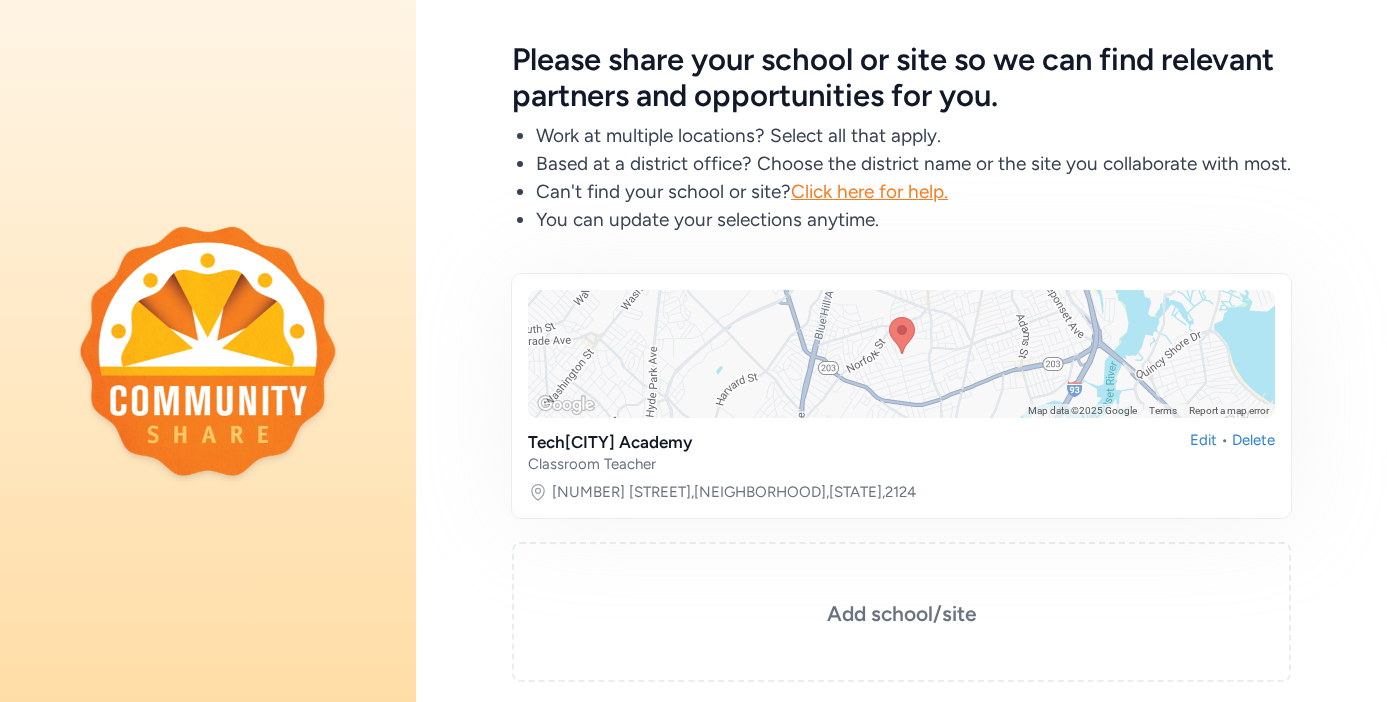 scroll, scrollTop: 270, scrollLeft: 0, axis: vertical 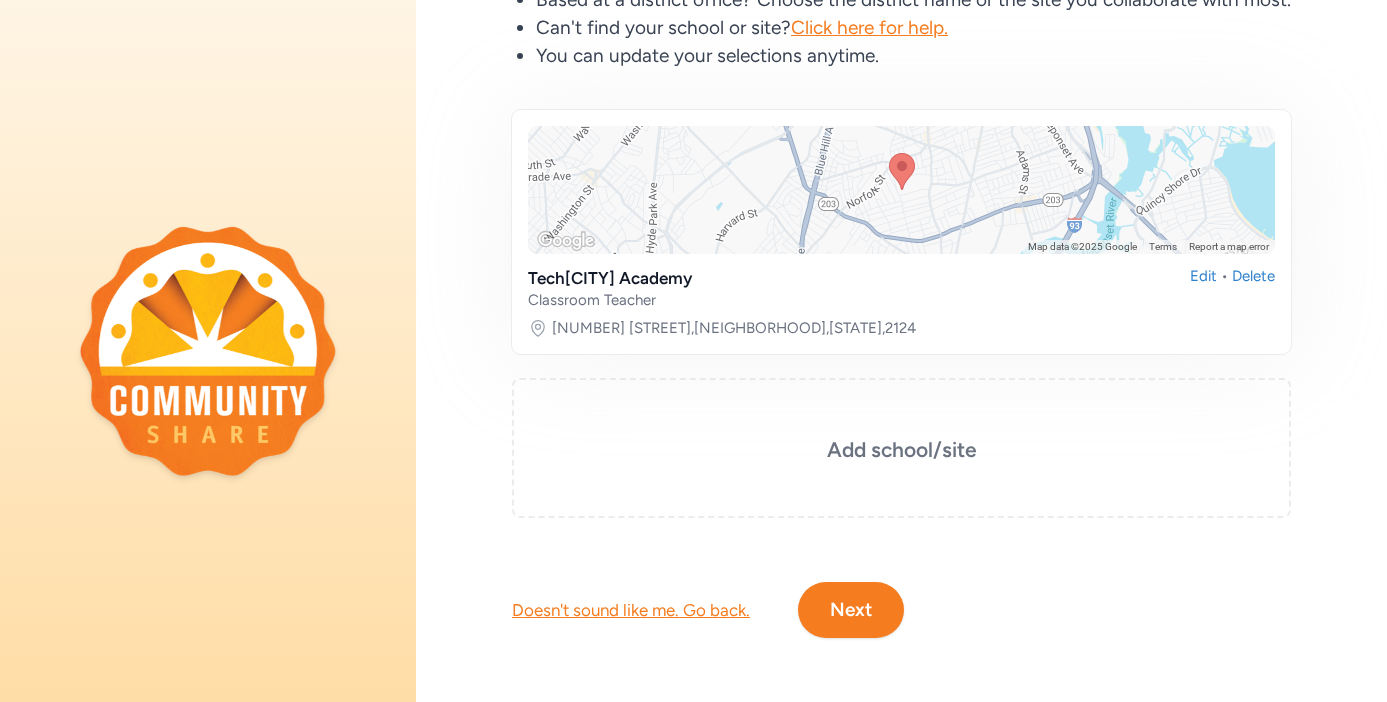click on "Next" at bounding box center [851, 610] 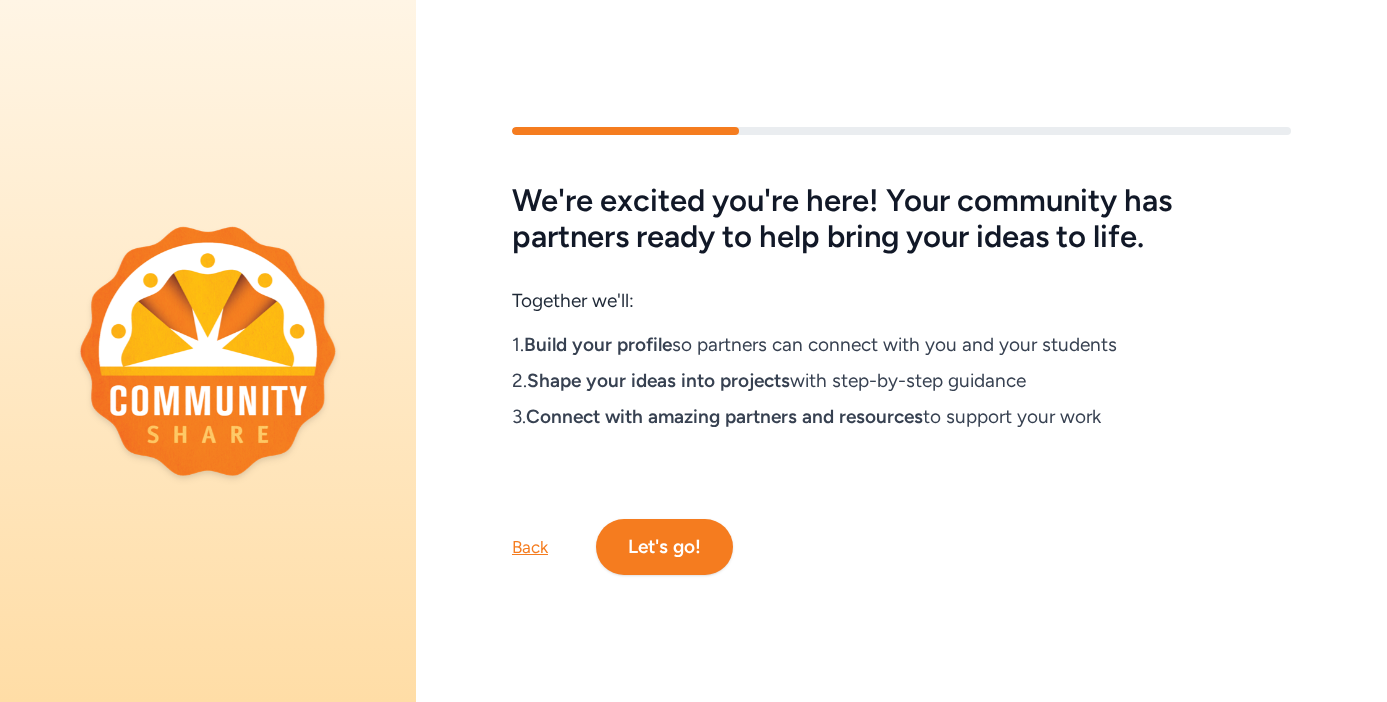 click on "Let's go!" at bounding box center (664, 547) 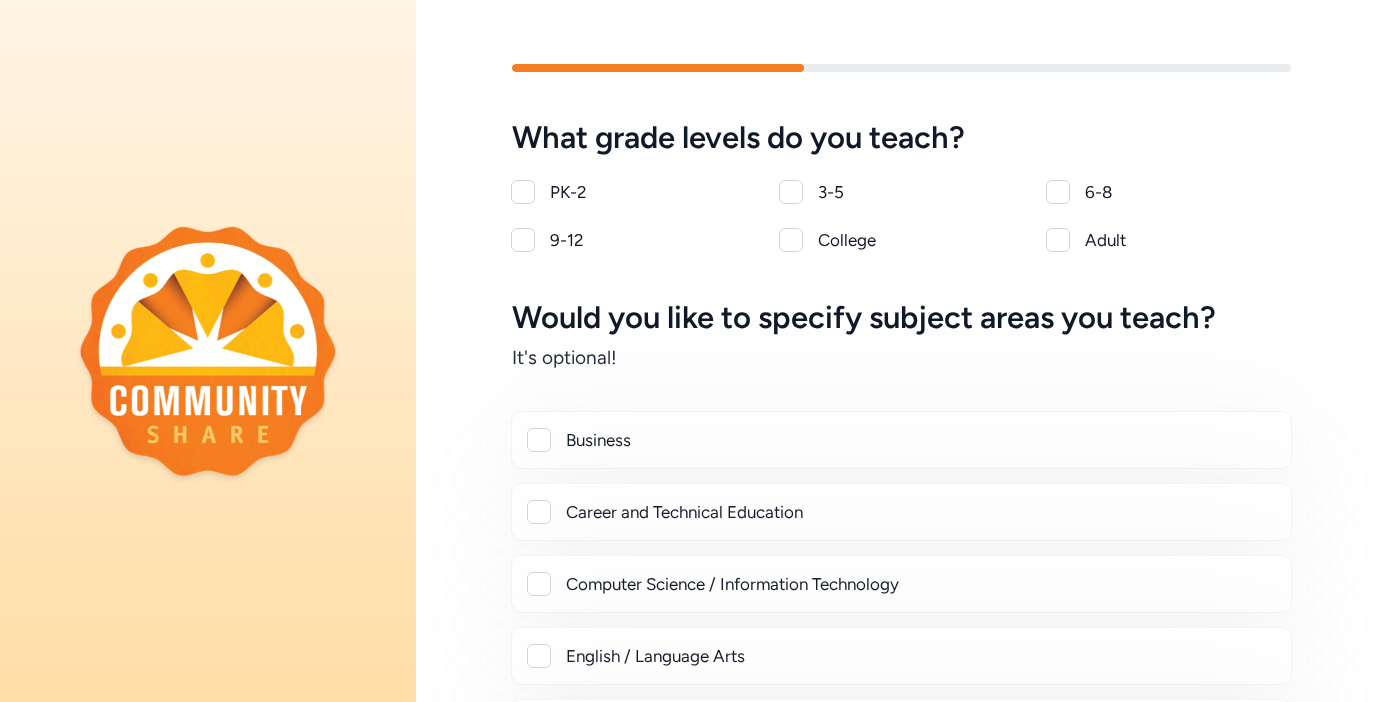click at bounding box center [1058, 192] 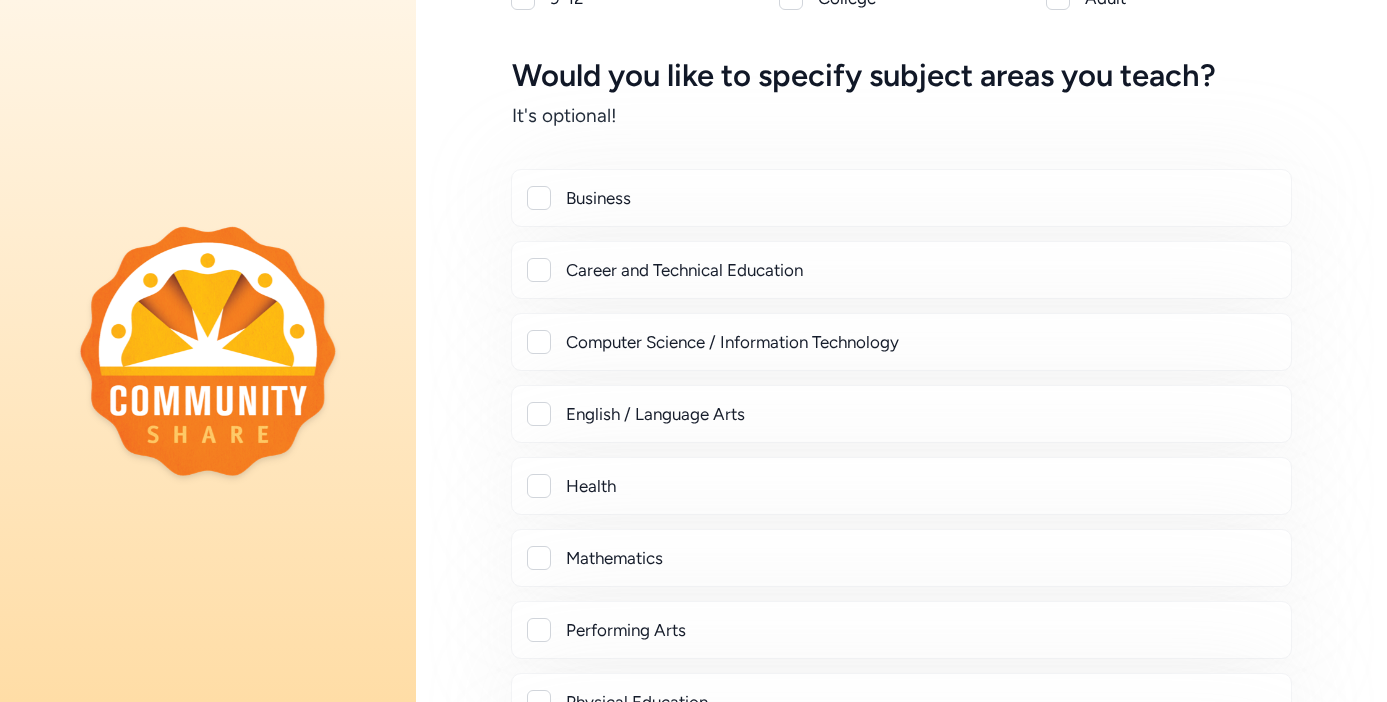 scroll, scrollTop: 291, scrollLeft: 0, axis: vertical 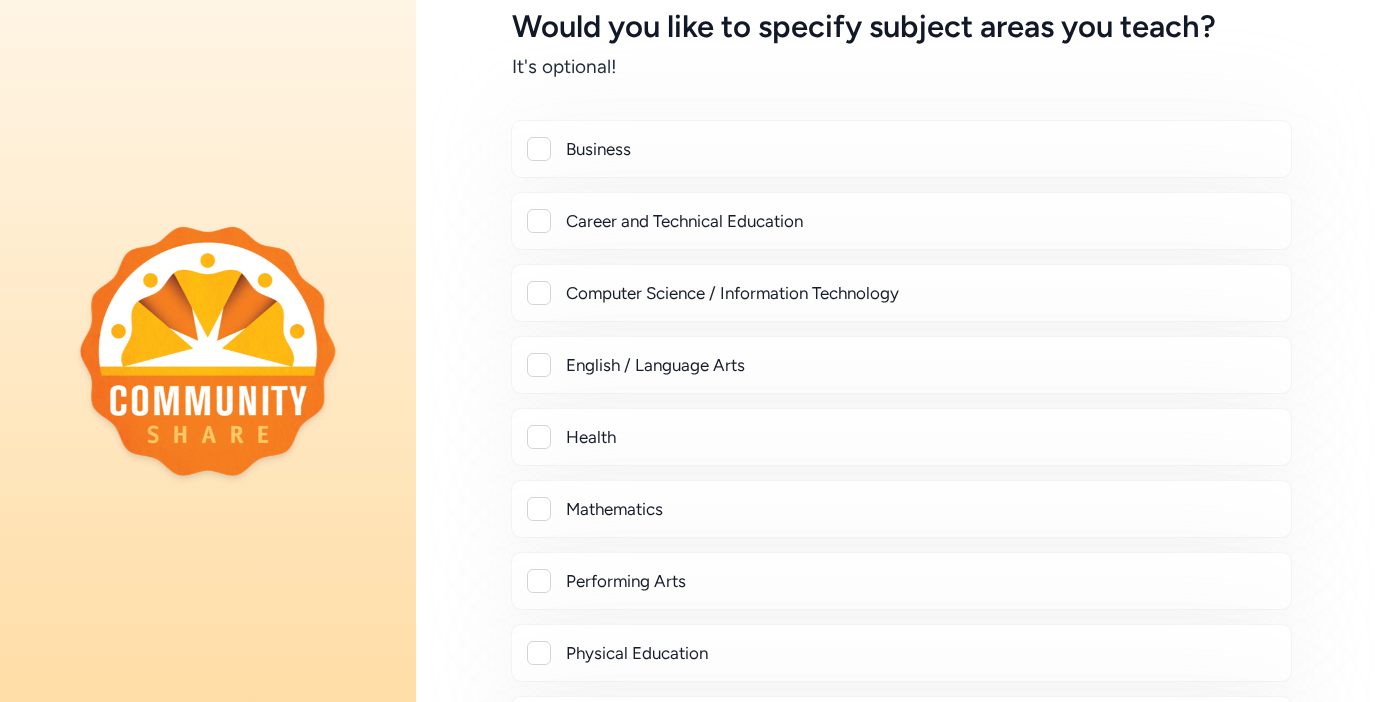 click at bounding box center [539, 365] 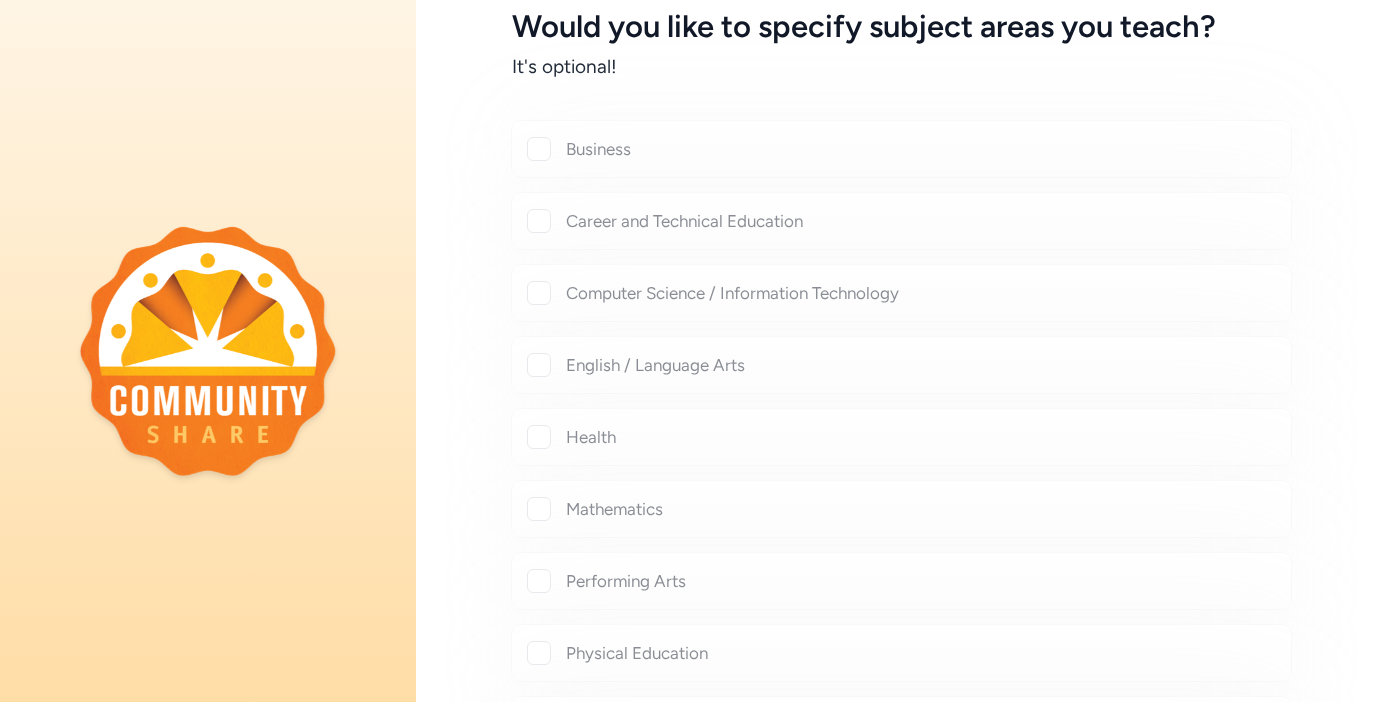 checkbox on "true" 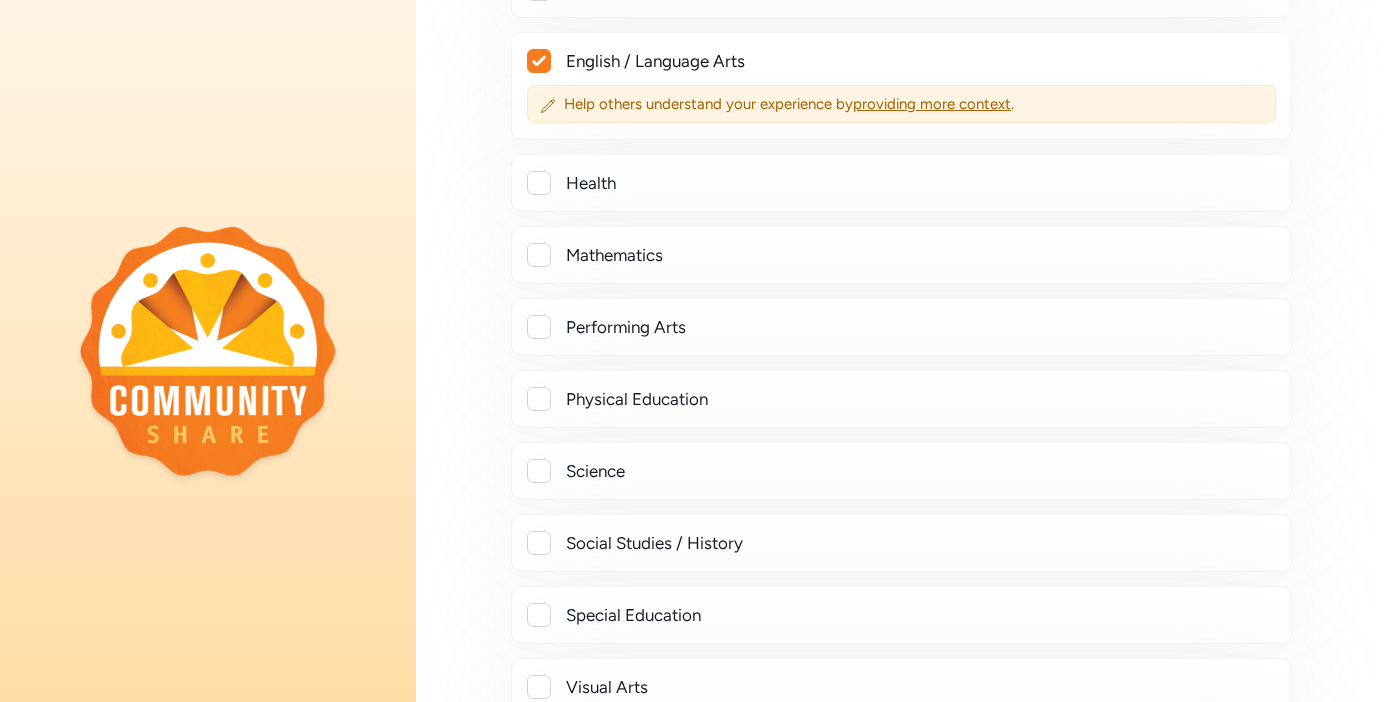 scroll, scrollTop: 912, scrollLeft: 0, axis: vertical 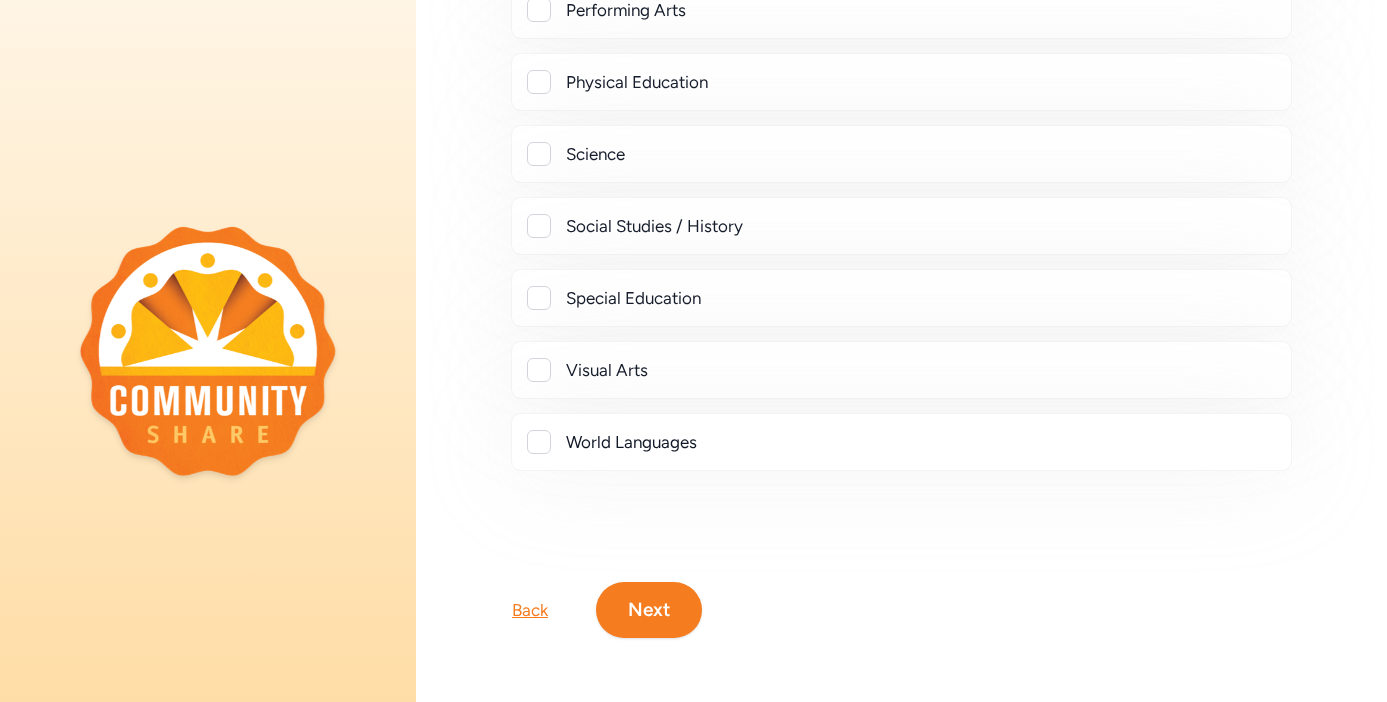 click on "Next" at bounding box center (649, 610) 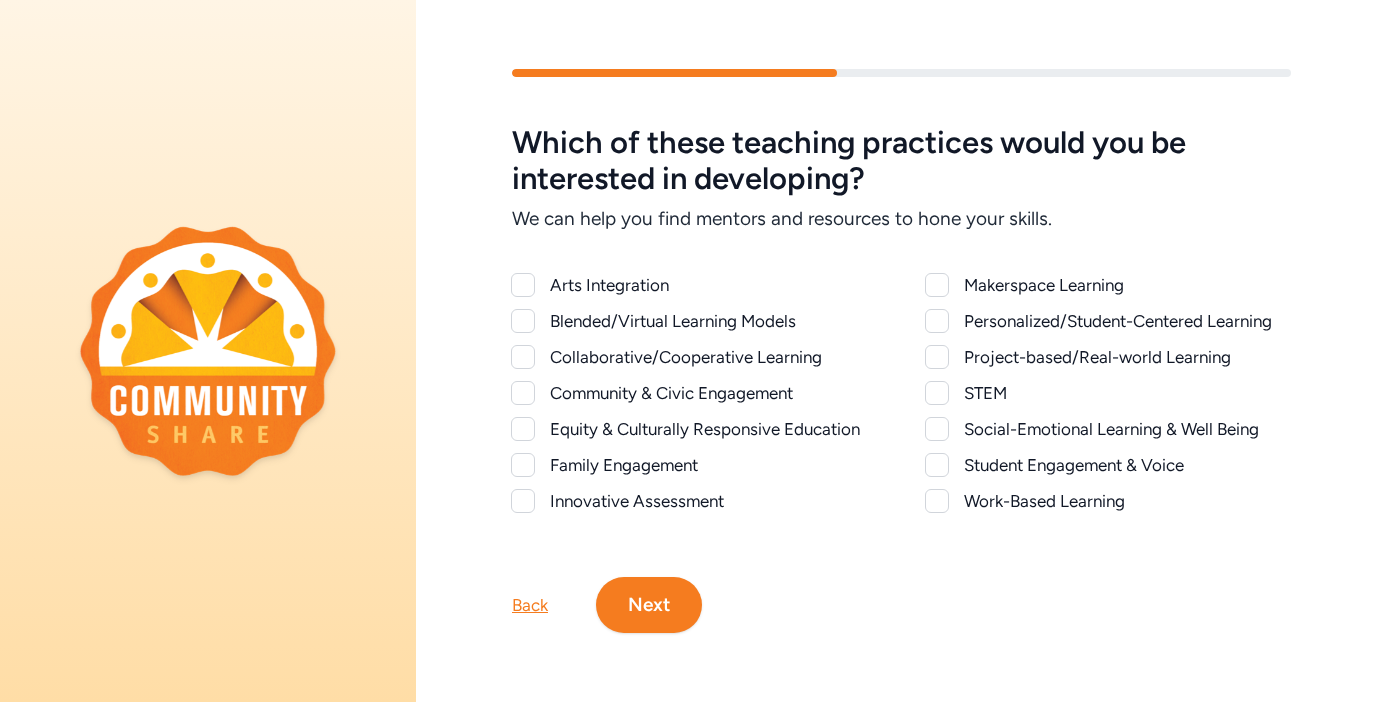 click on "Community & Civic Engagement" at bounding box center [714, 393] 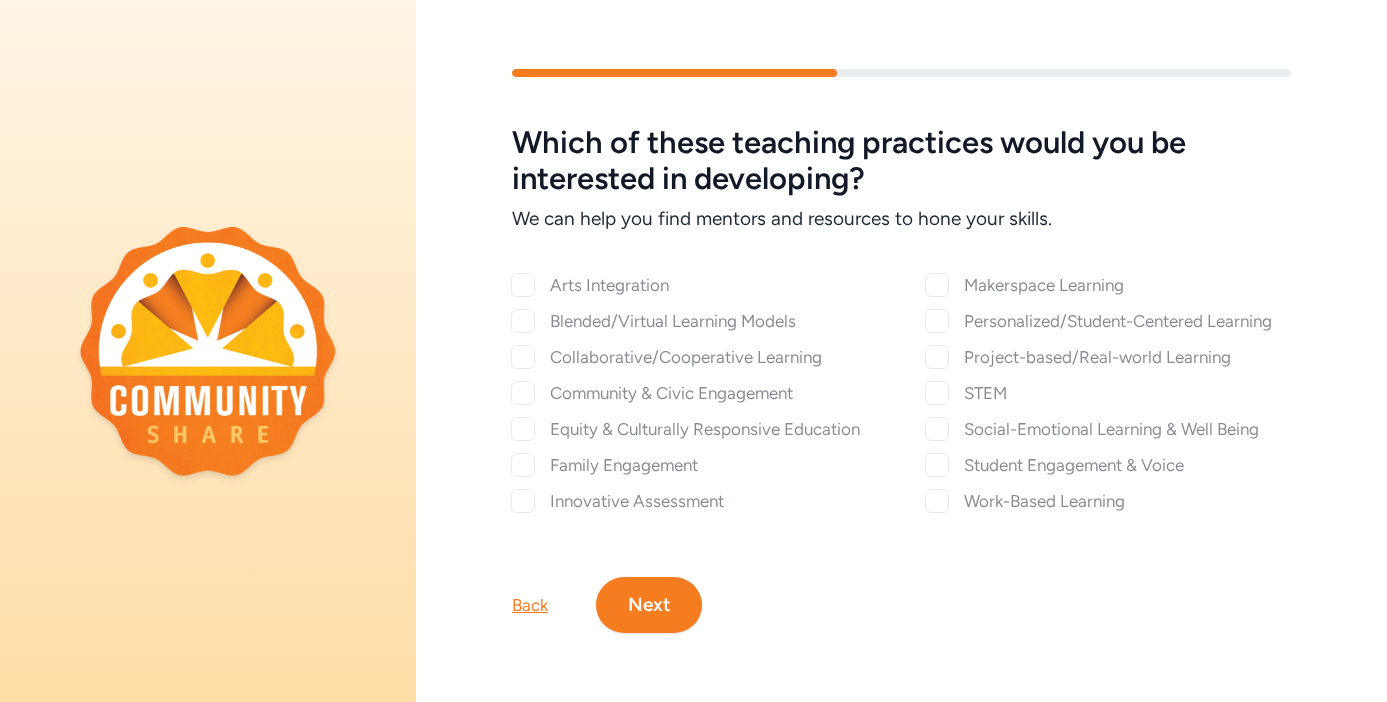 checkbox on "true" 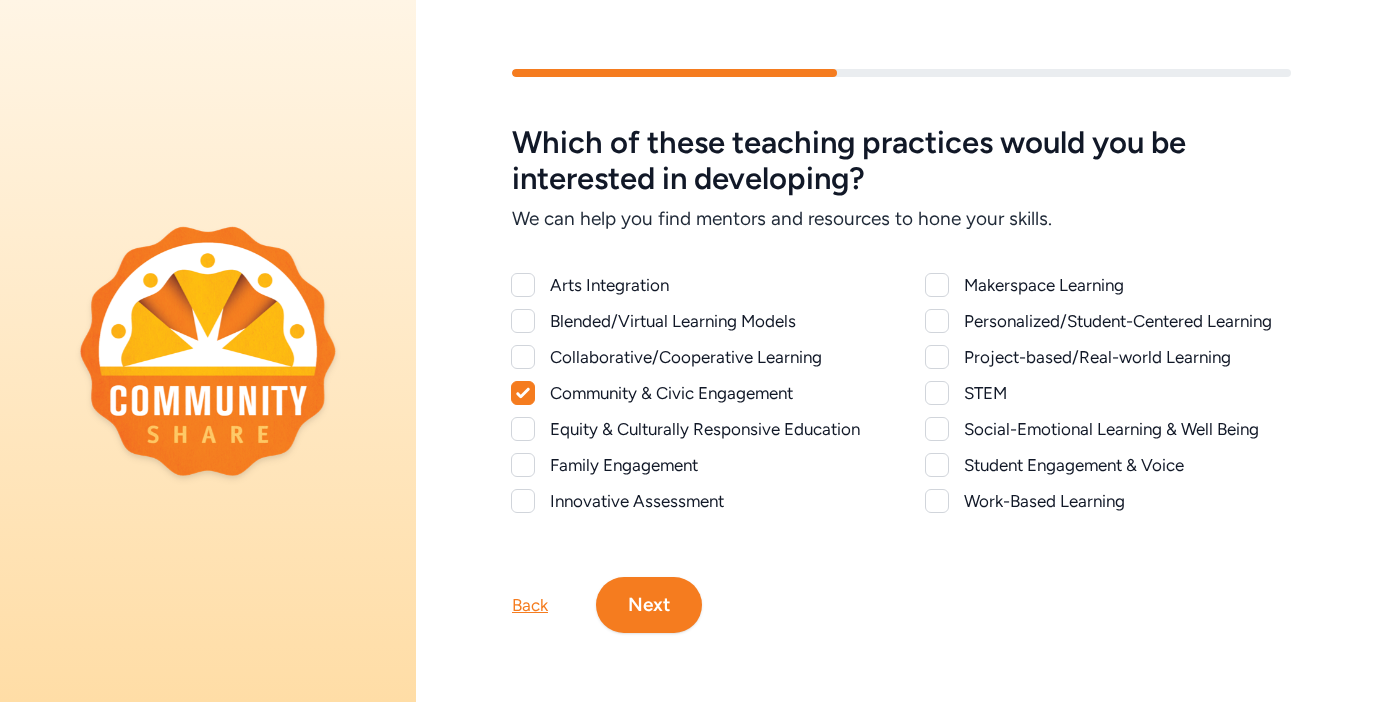 click on "Collaborative/Cooperative Learning" at bounding box center (714, 357) 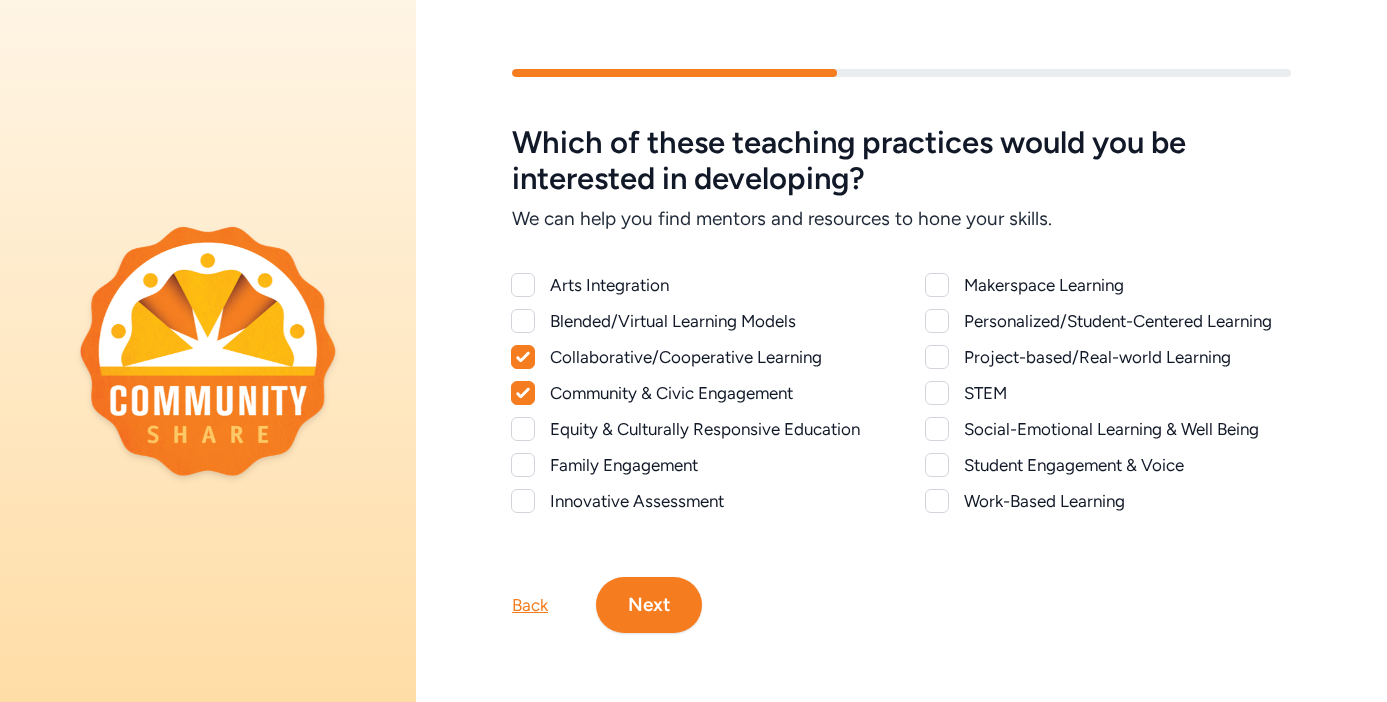 click on "Blended/Virtual Learning Models" at bounding box center [714, 321] 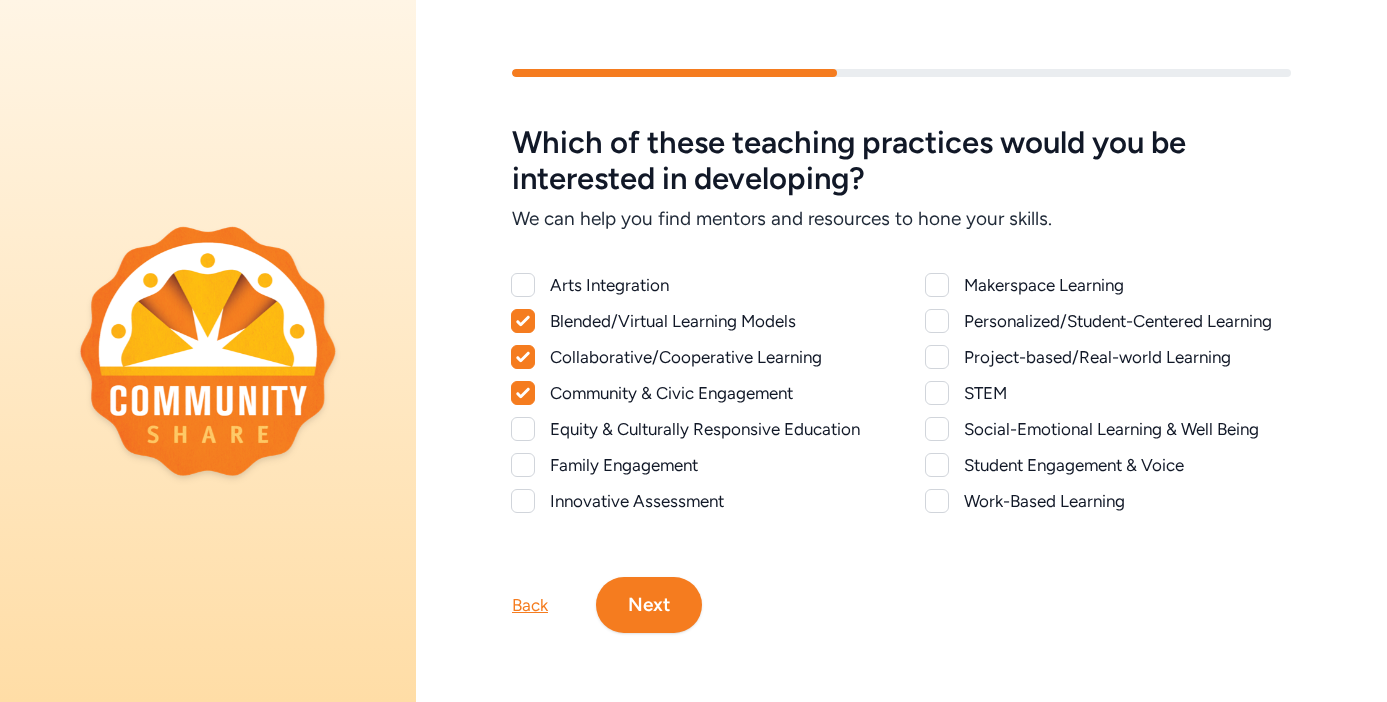 click on "Project-based/Real-world Learning" at bounding box center [1109, 357] 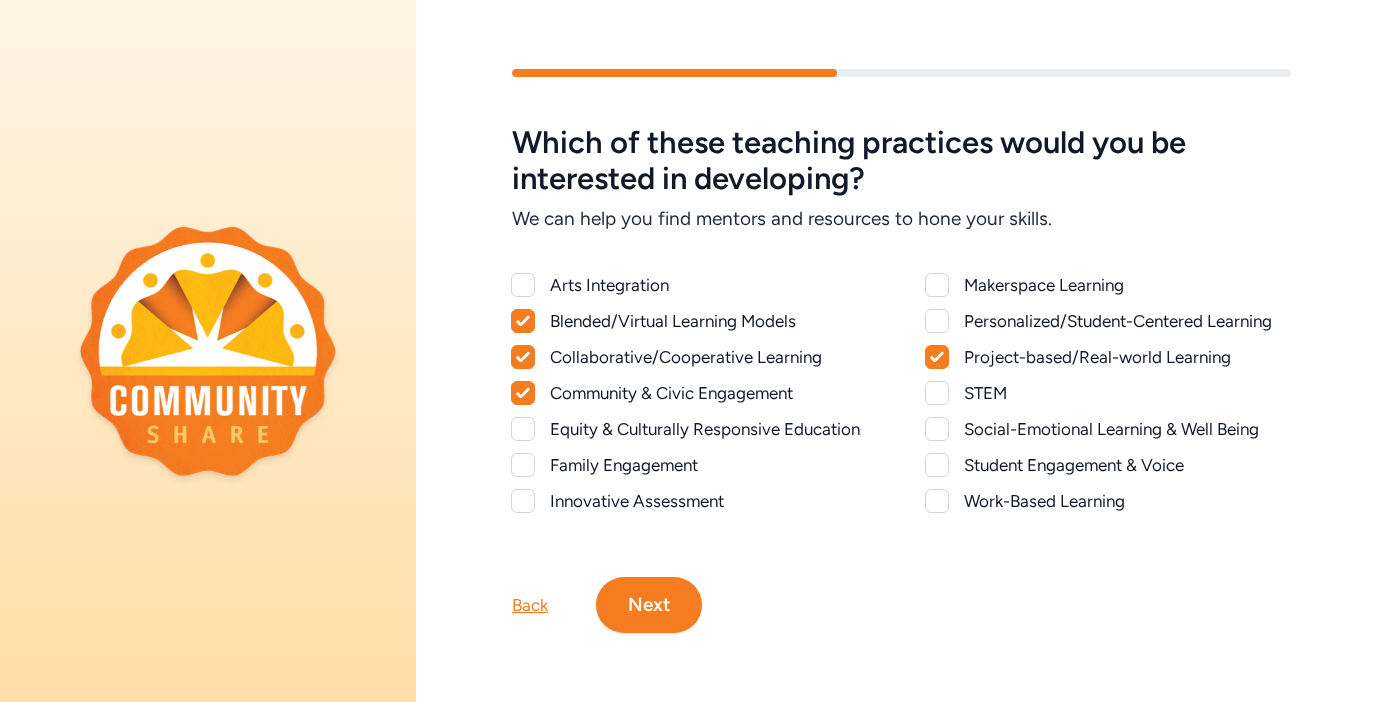 click on "Blended/Virtual Learning Models" at bounding box center (695, 321) 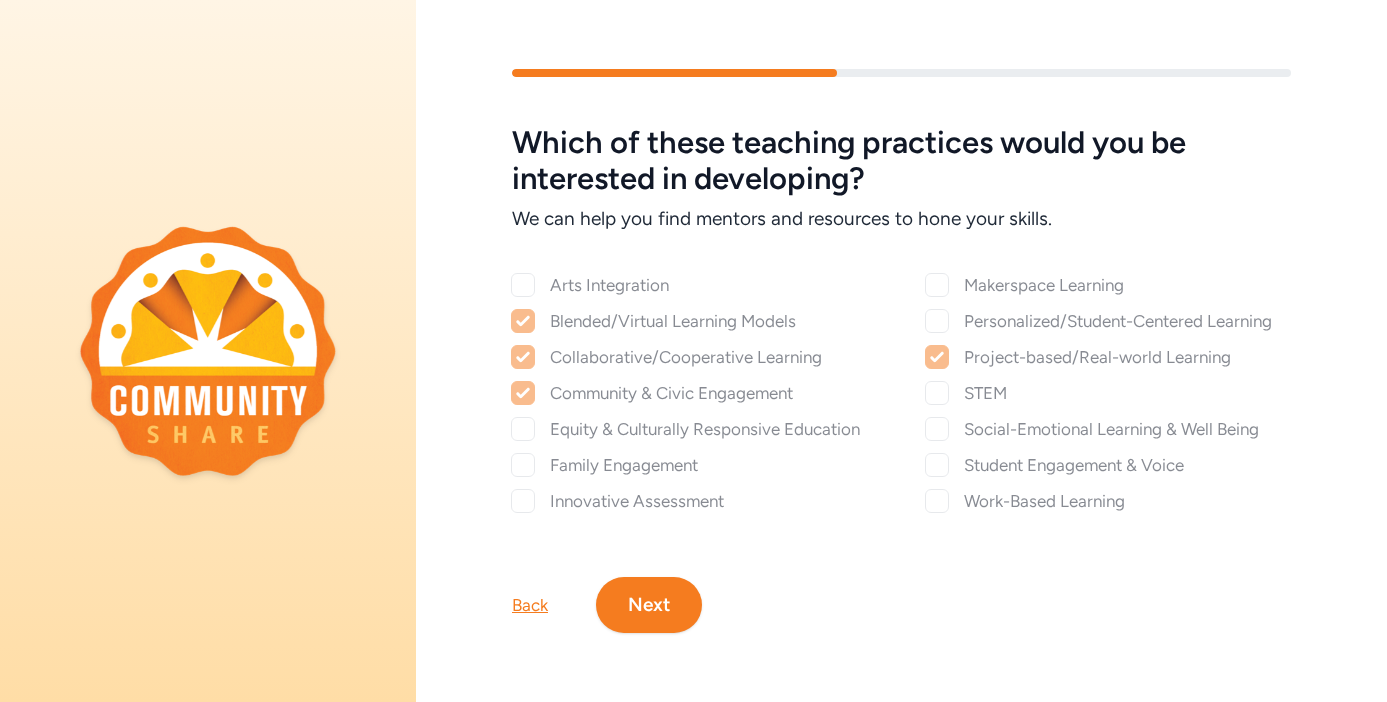 checkbox on "false" 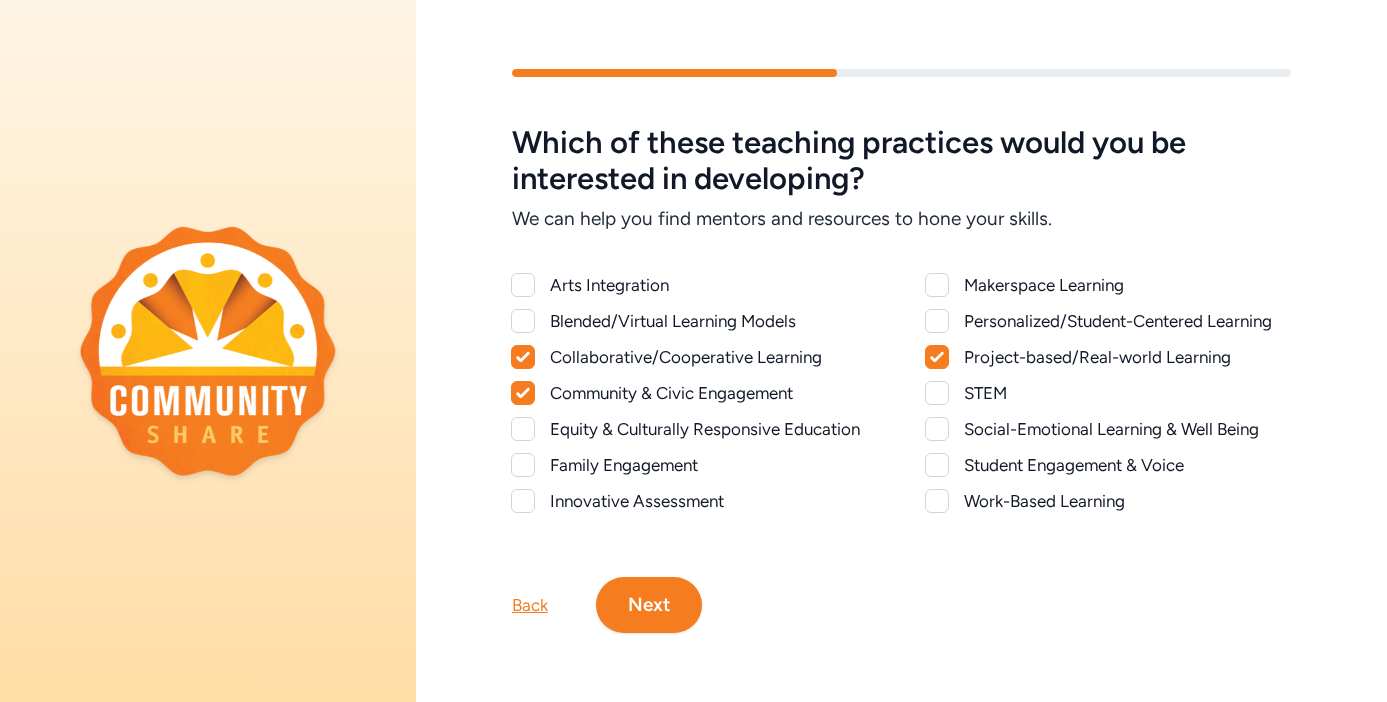 click on "Student Engagement & Voice" at bounding box center (1109, 465) 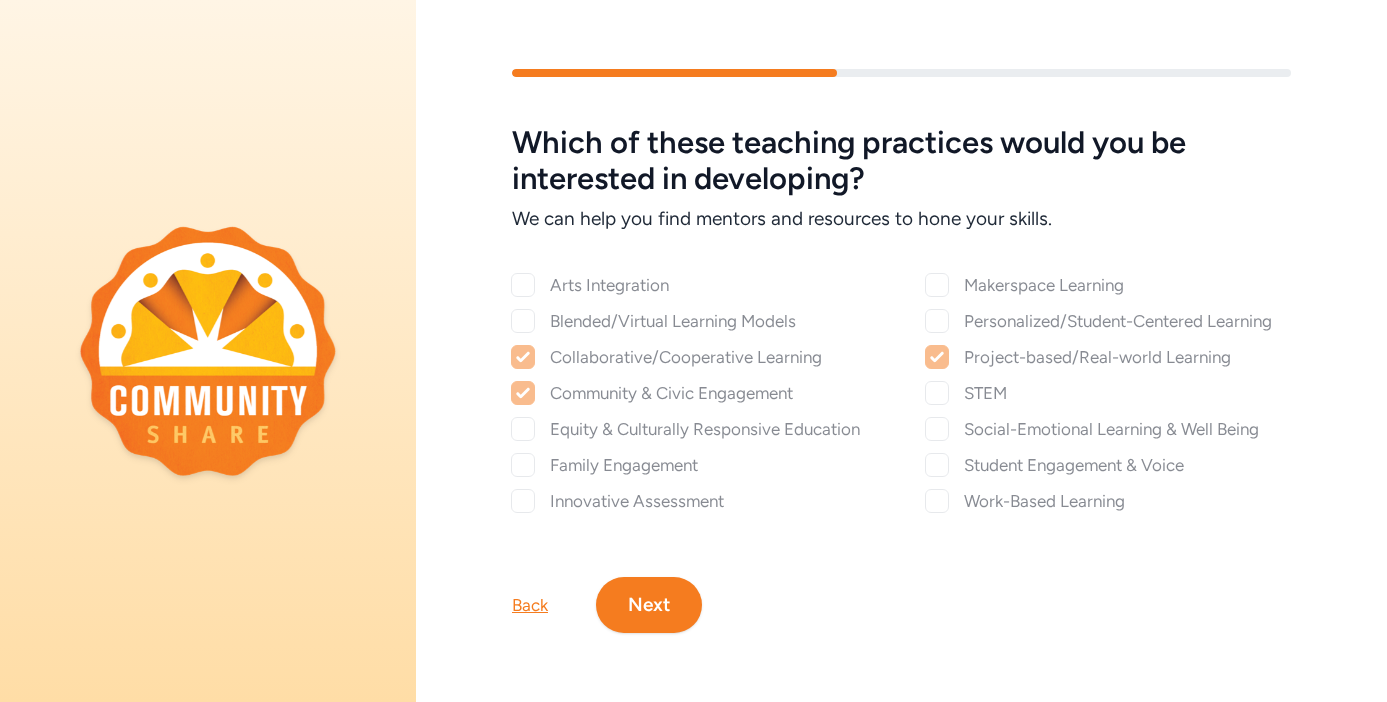 checkbox on "true" 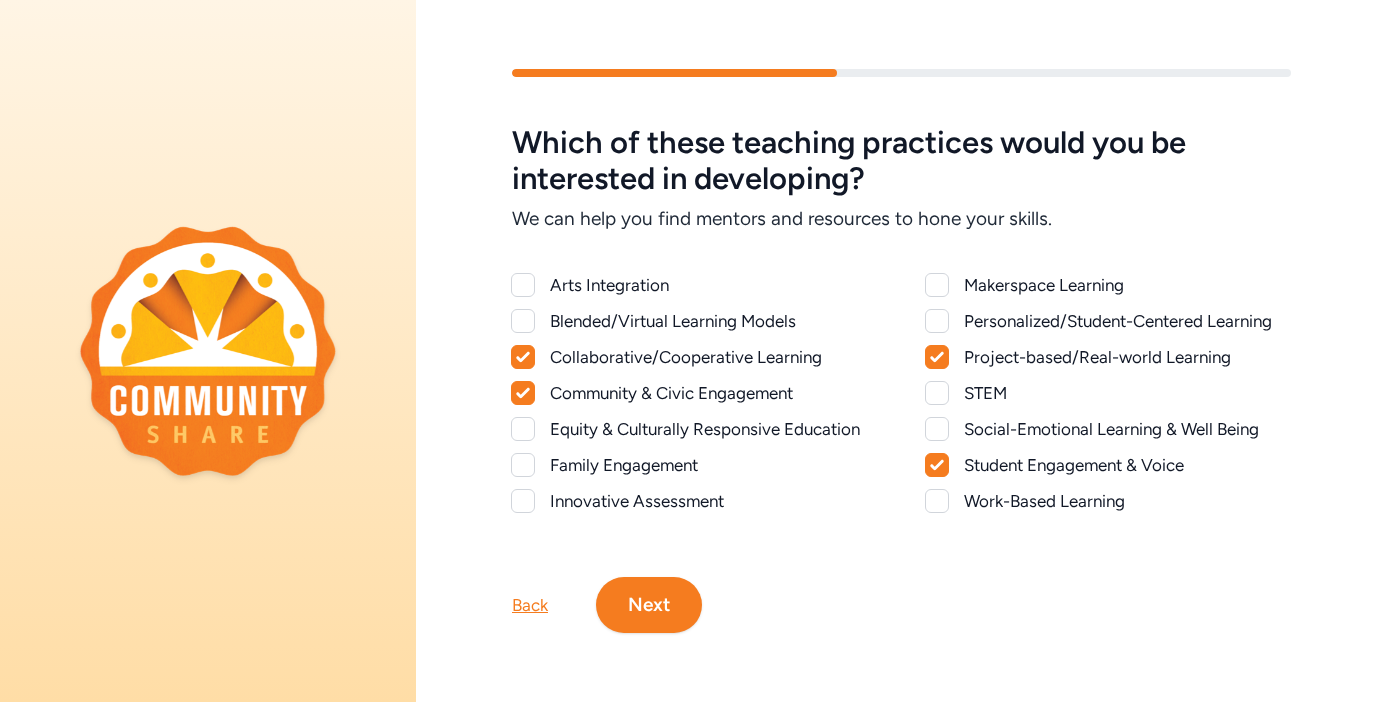 click on "Next" at bounding box center (649, 605) 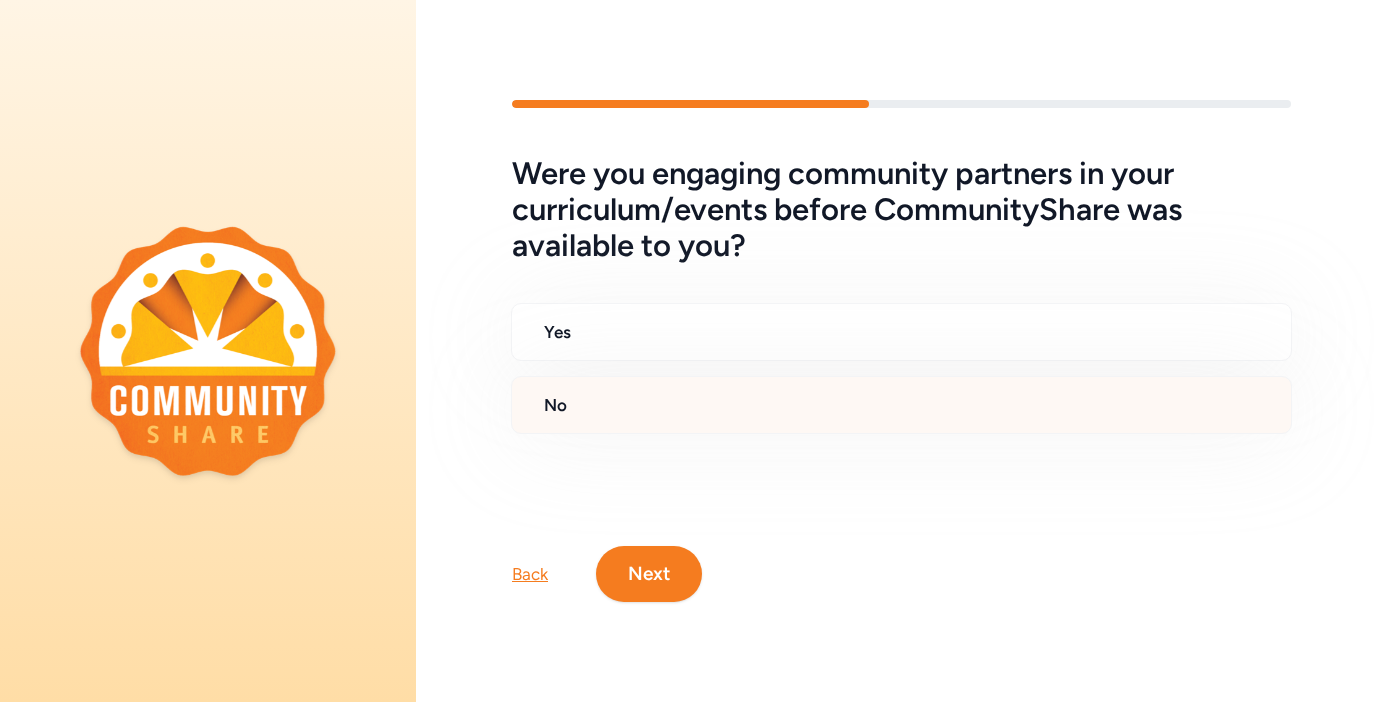 click on "No" at bounding box center (909, 405) 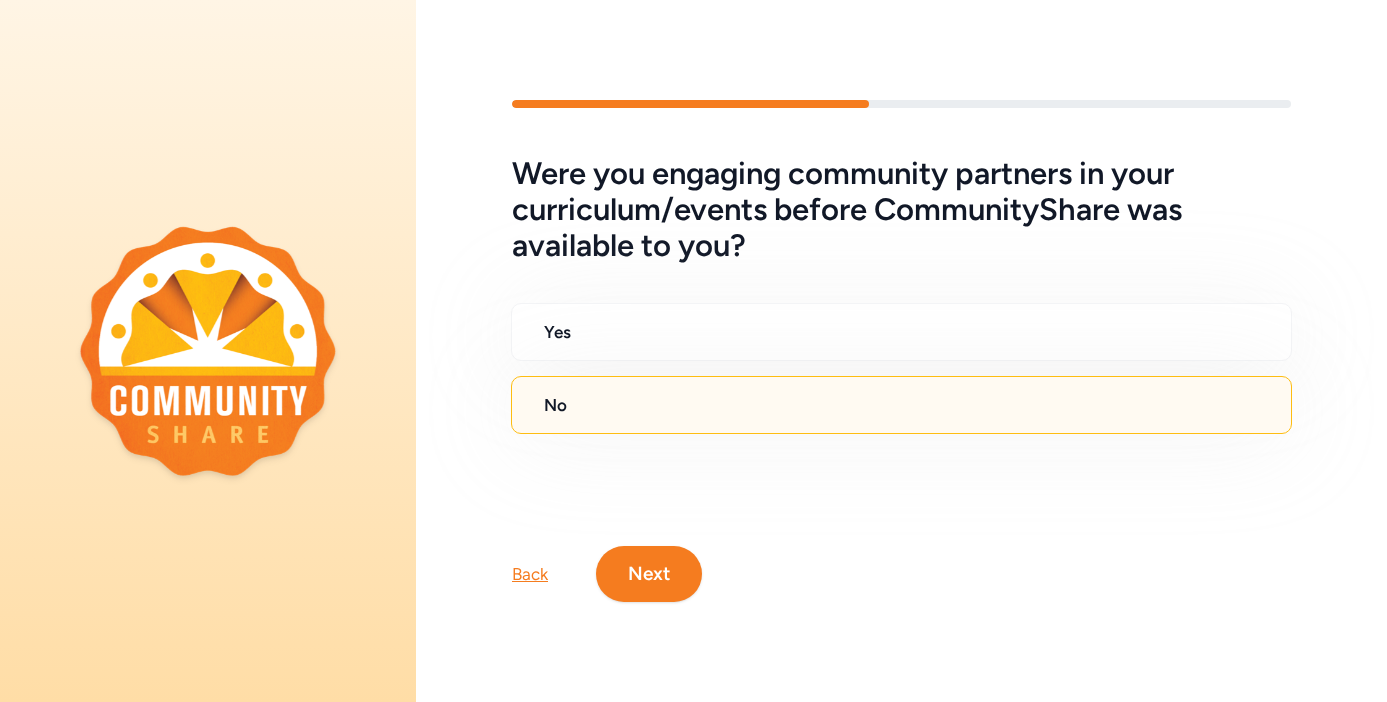 click on "Next" at bounding box center (649, 574) 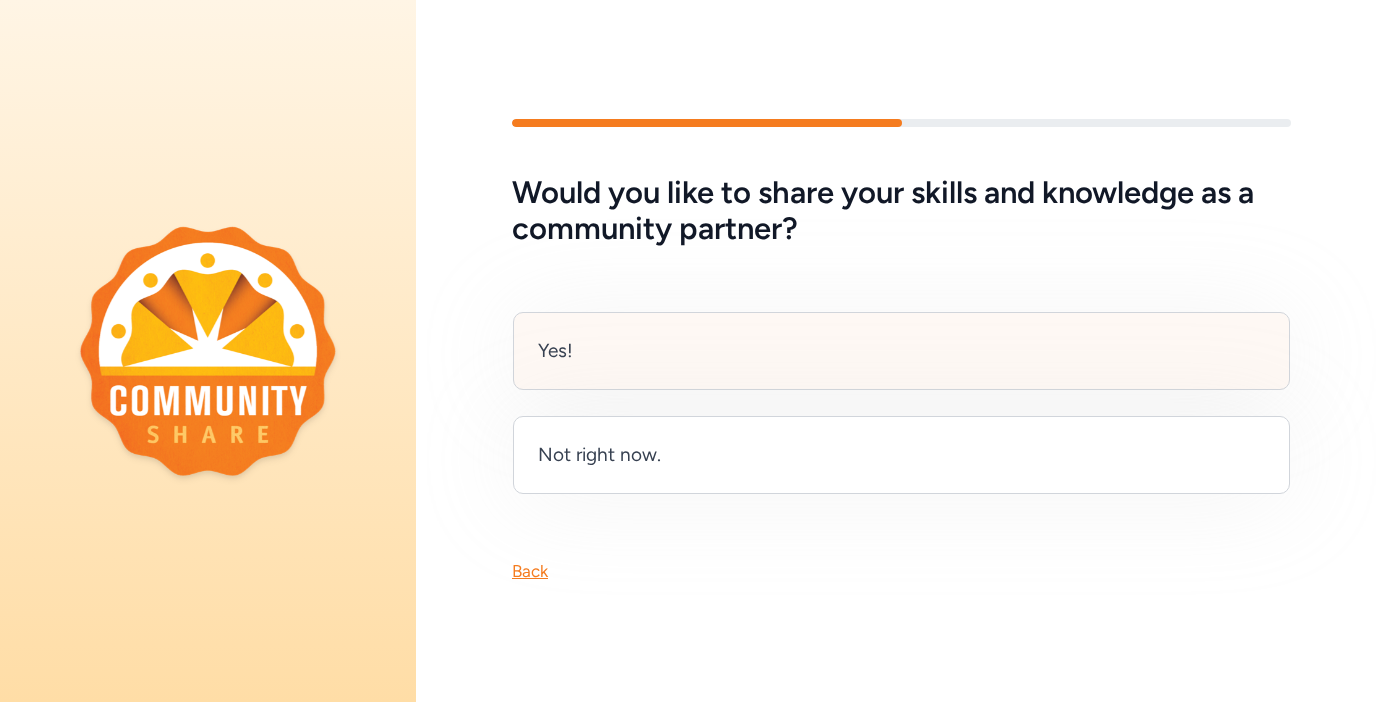 click on "Yes!" at bounding box center (901, 351) 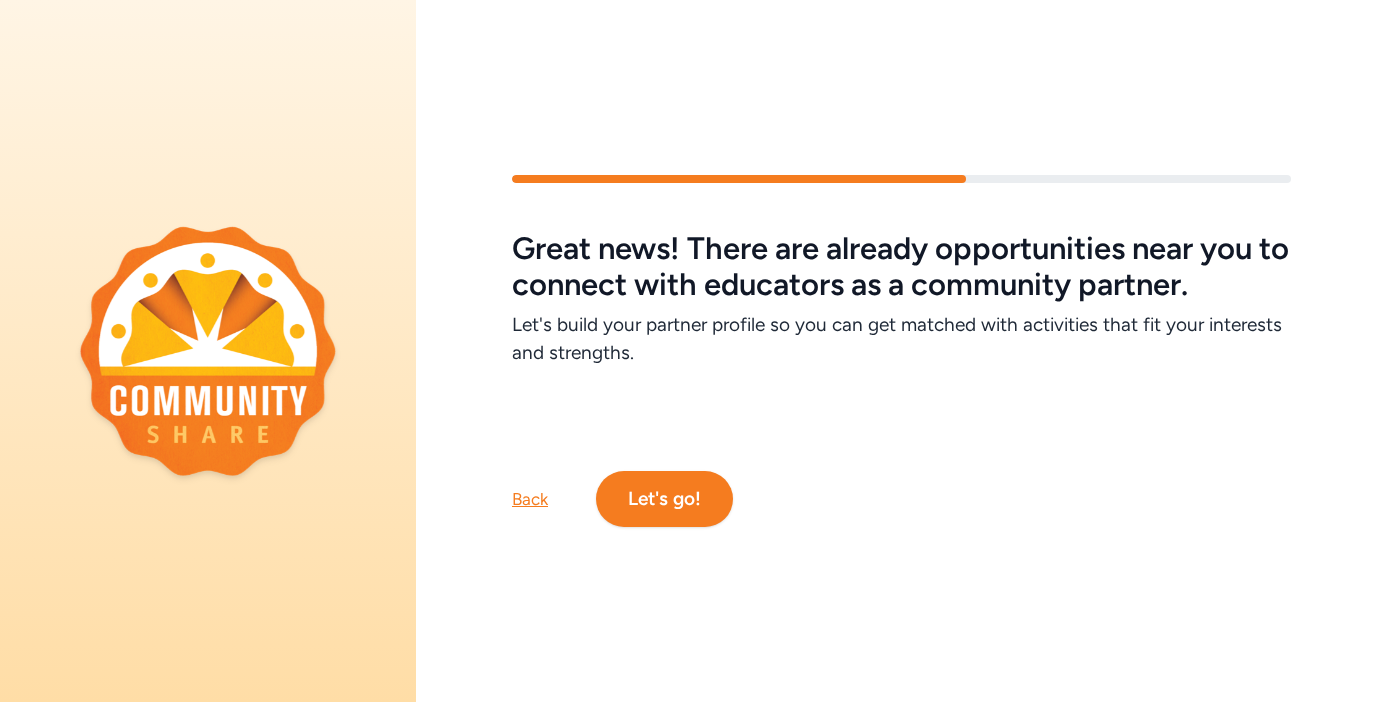 click on "Let's go!" at bounding box center (664, 499) 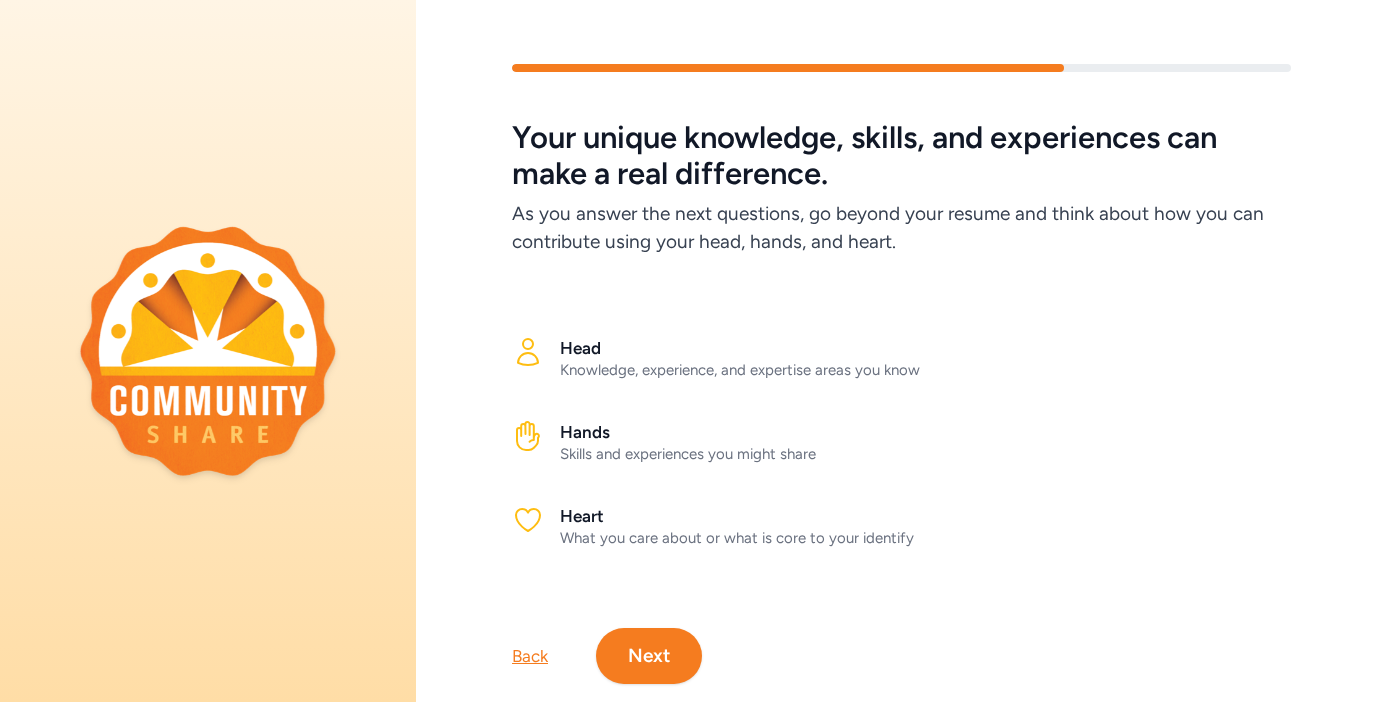 scroll, scrollTop: 46, scrollLeft: 0, axis: vertical 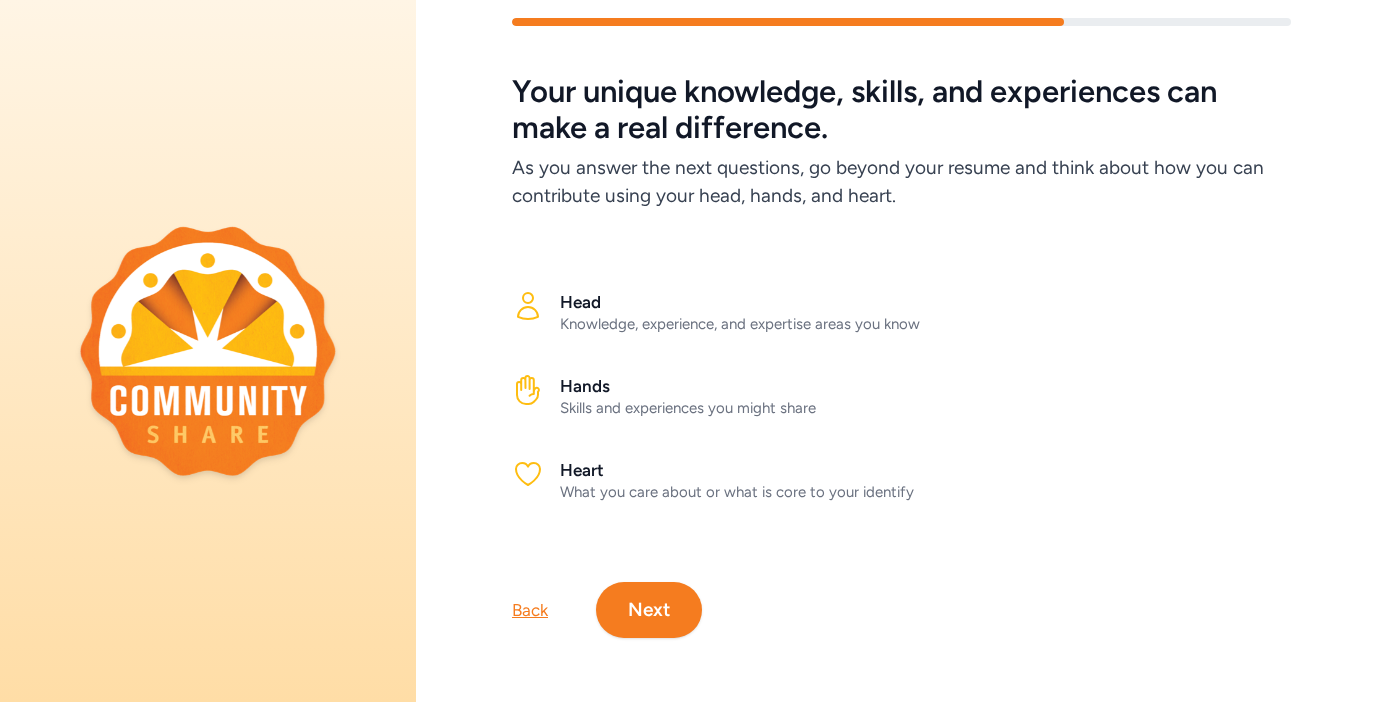 click on "Next" at bounding box center [649, 610] 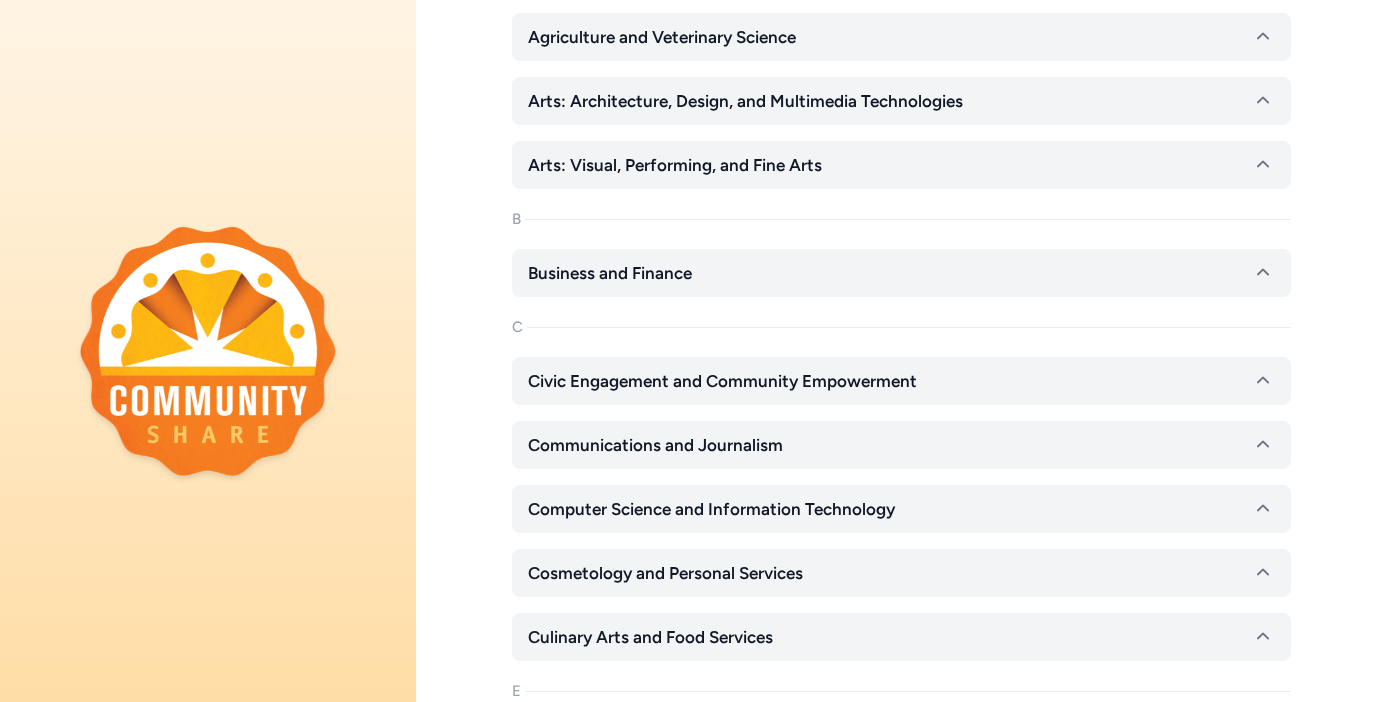 scroll, scrollTop: 331, scrollLeft: 0, axis: vertical 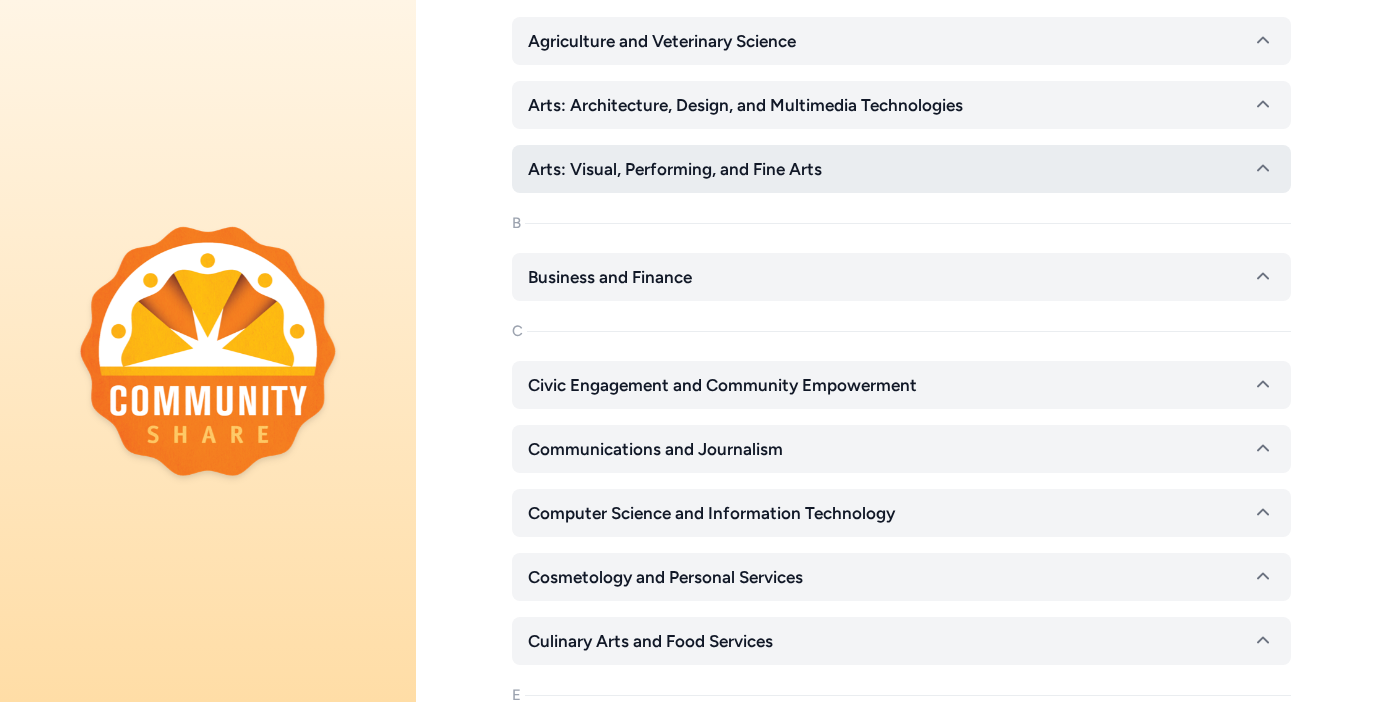click on "Arts: Visual, Performing, and Fine Arts" at bounding box center [675, 169] 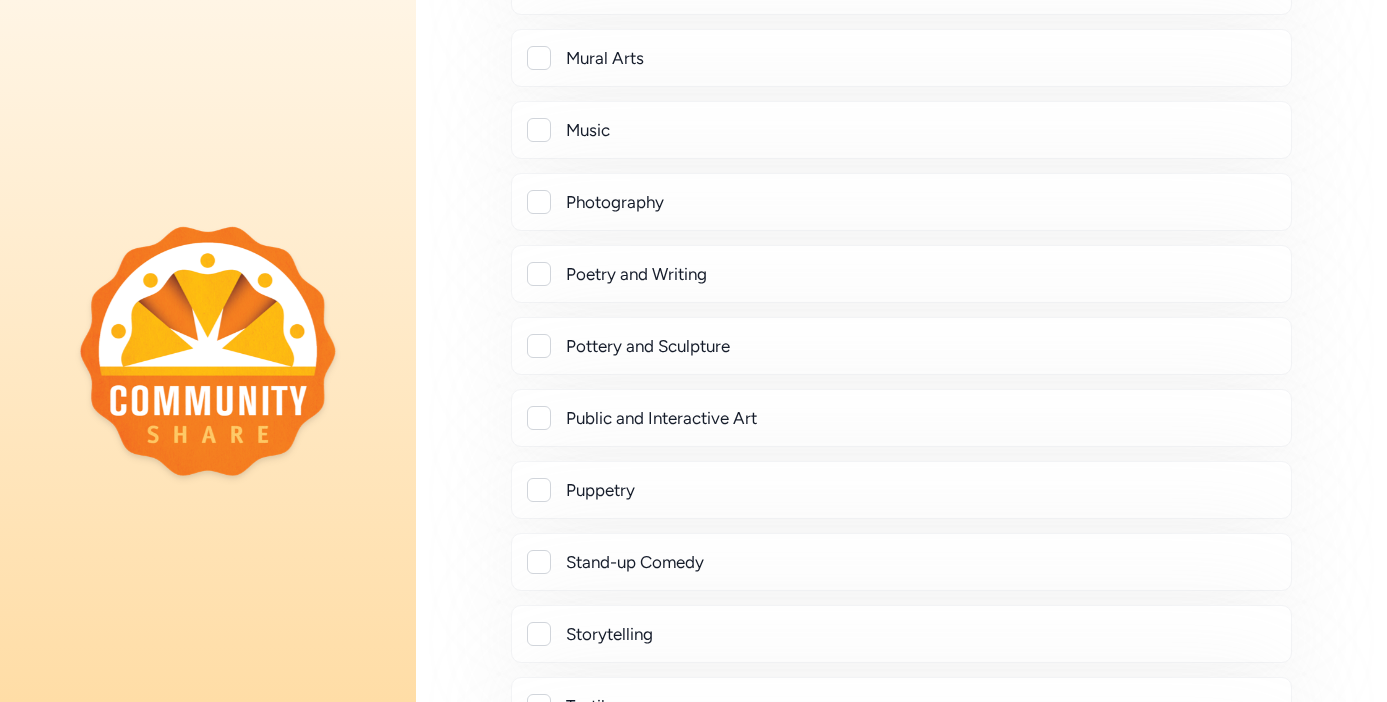 scroll, scrollTop: 1089, scrollLeft: 0, axis: vertical 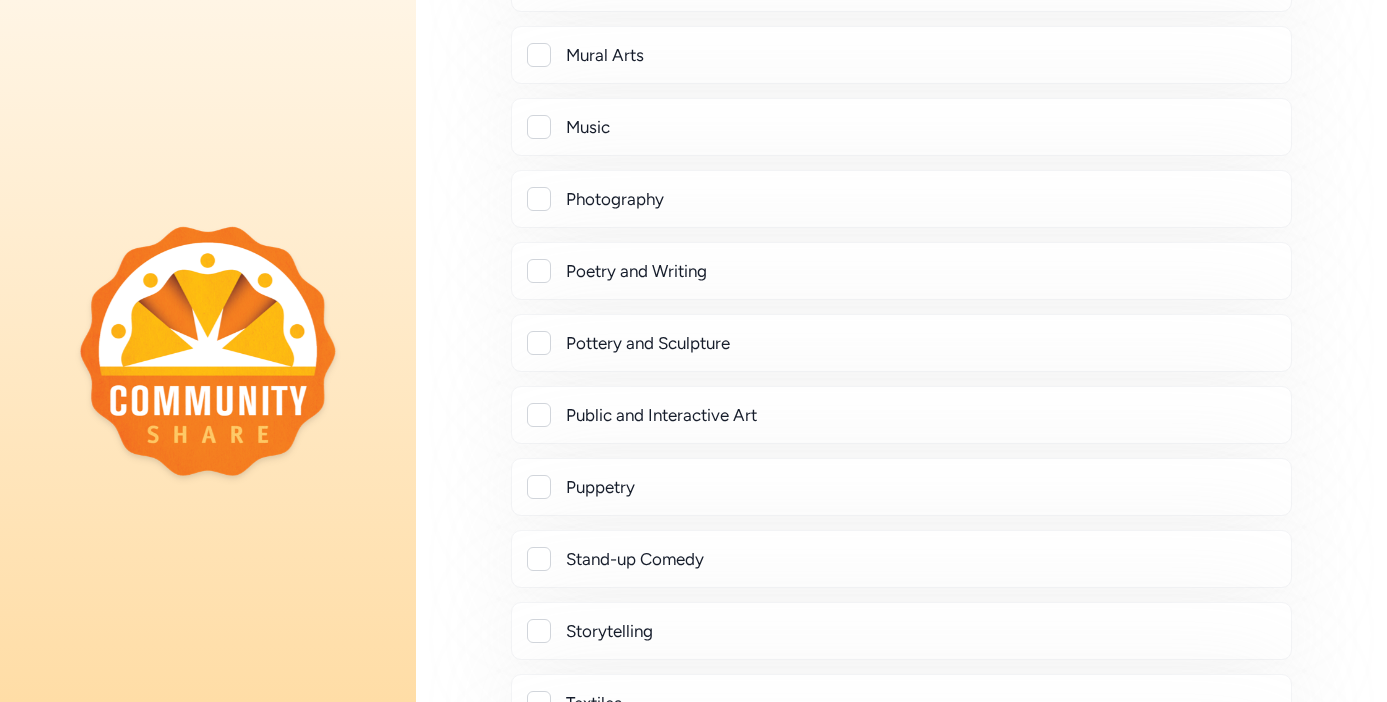 click on "Poetry and Writing" at bounding box center (920, 271) 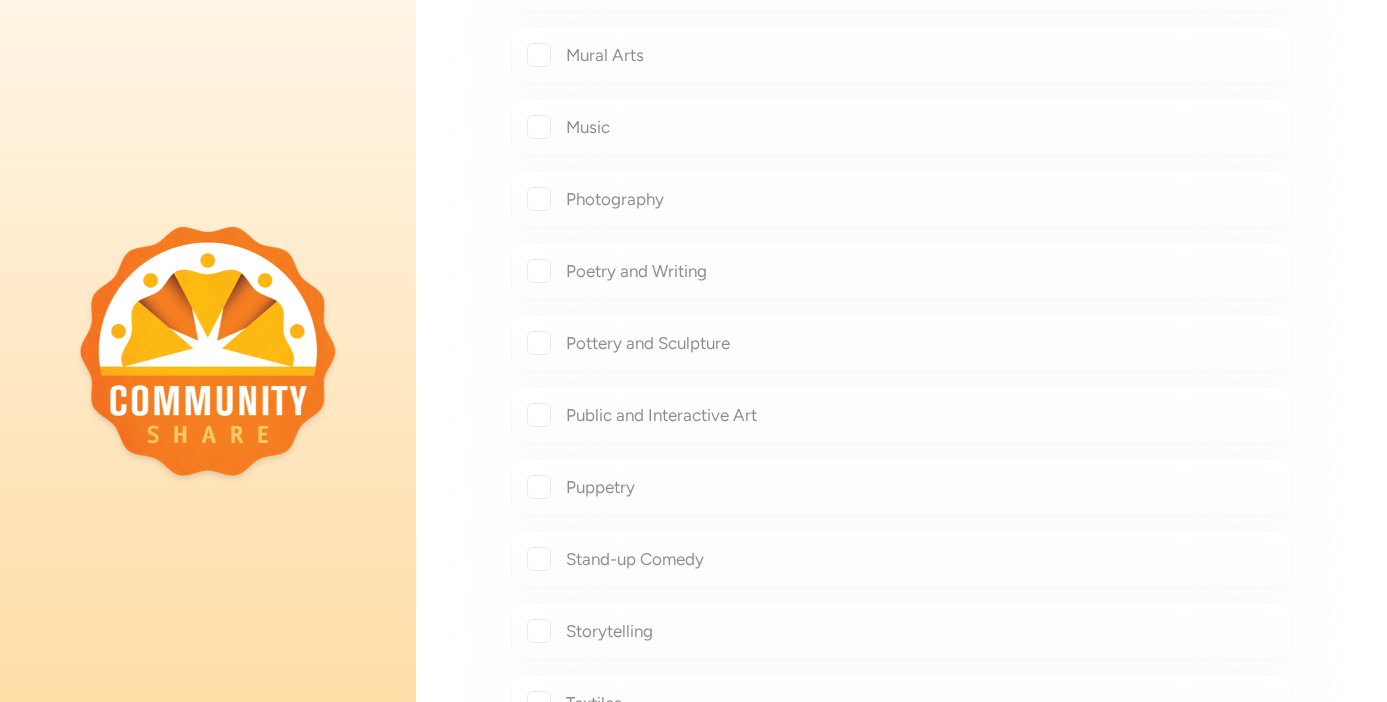 checkbox on "true" 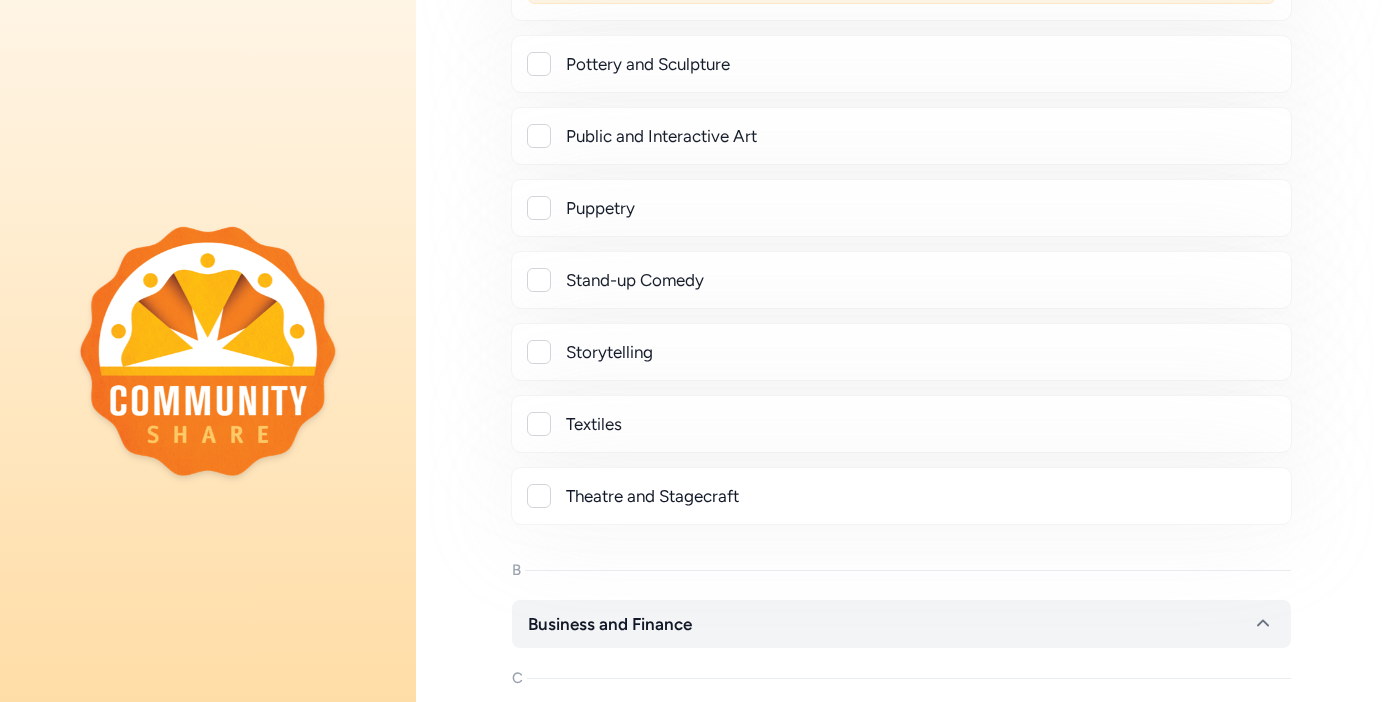 scroll, scrollTop: 1420, scrollLeft: 0, axis: vertical 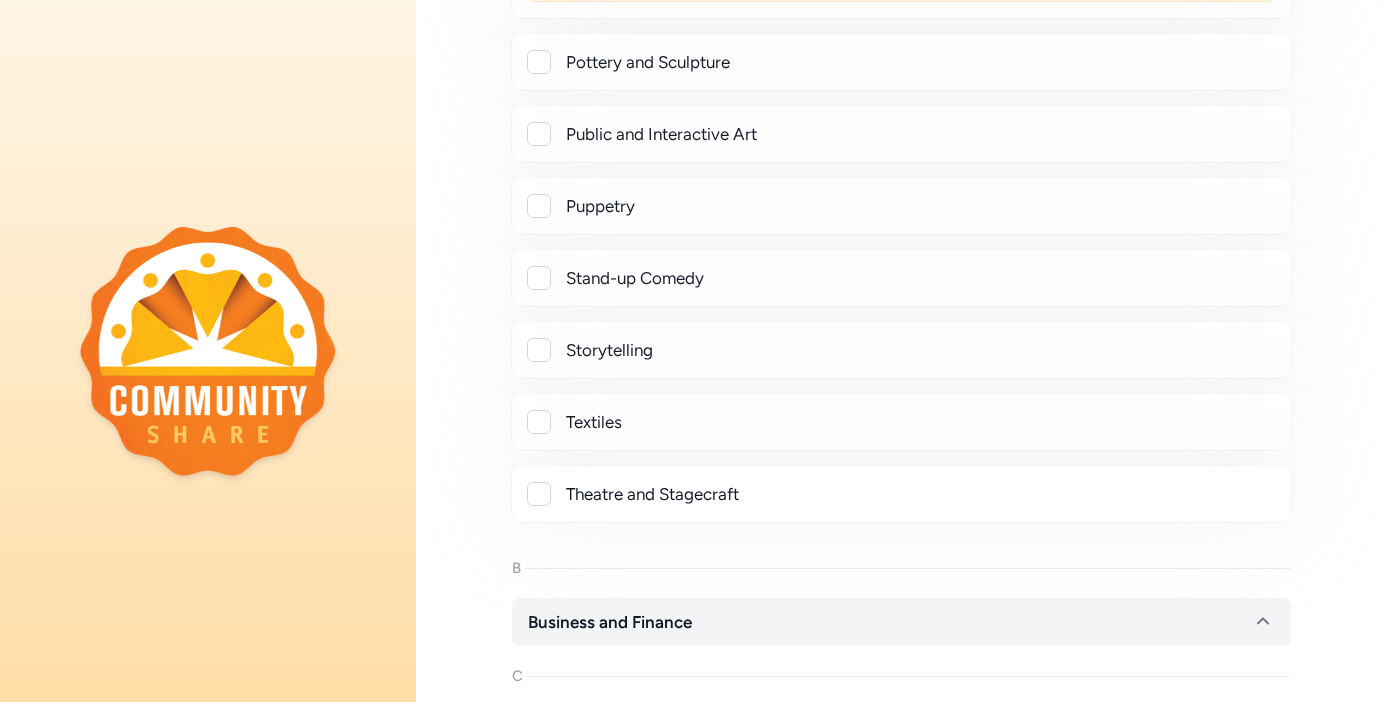 click on "Storytelling" at bounding box center [920, 350] 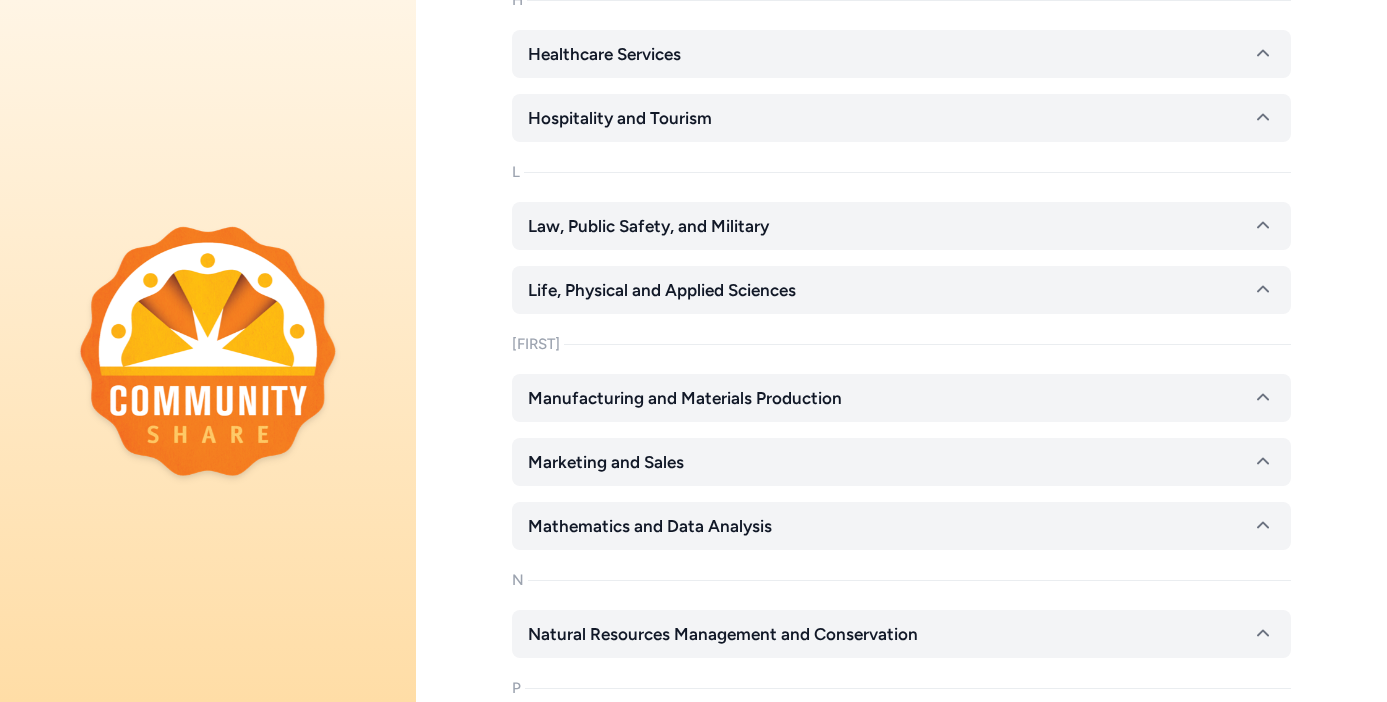 scroll, scrollTop: 3338, scrollLeft: 0, axis: vertical 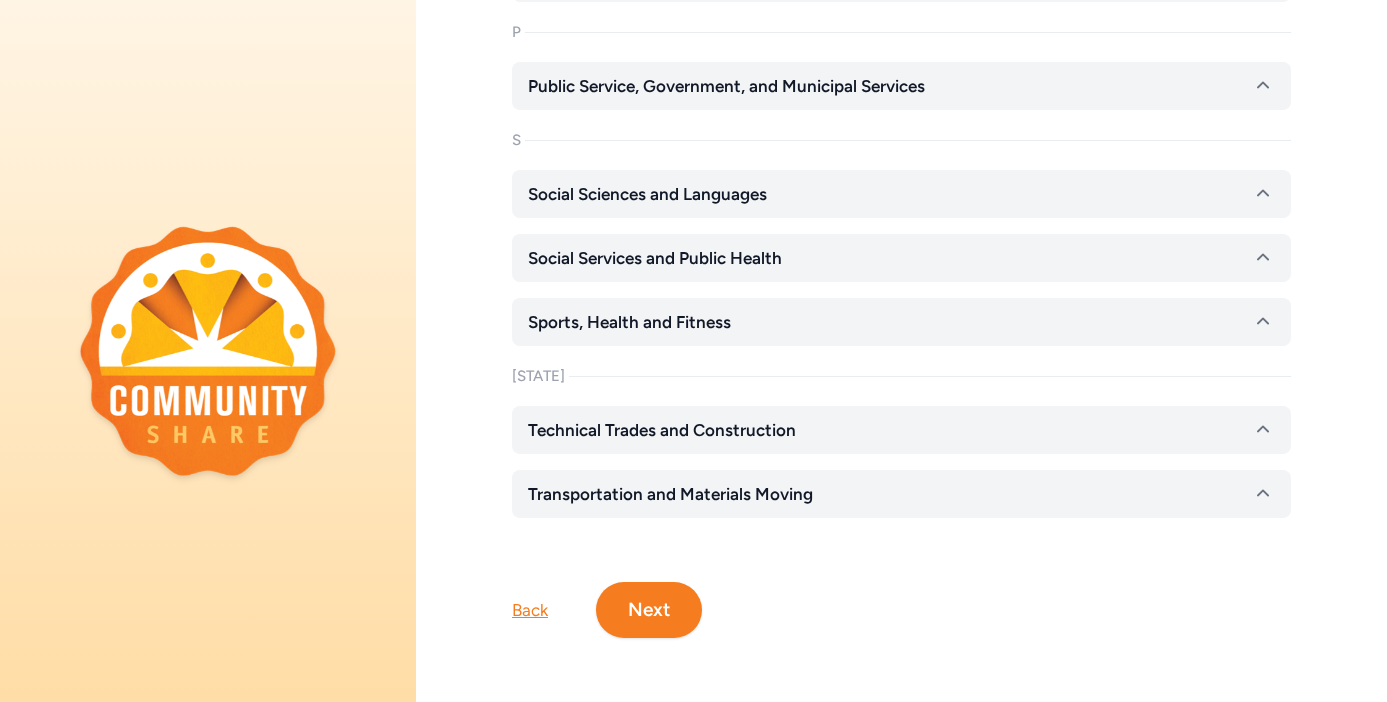 click on "Next" at bounding box center [649, 610] 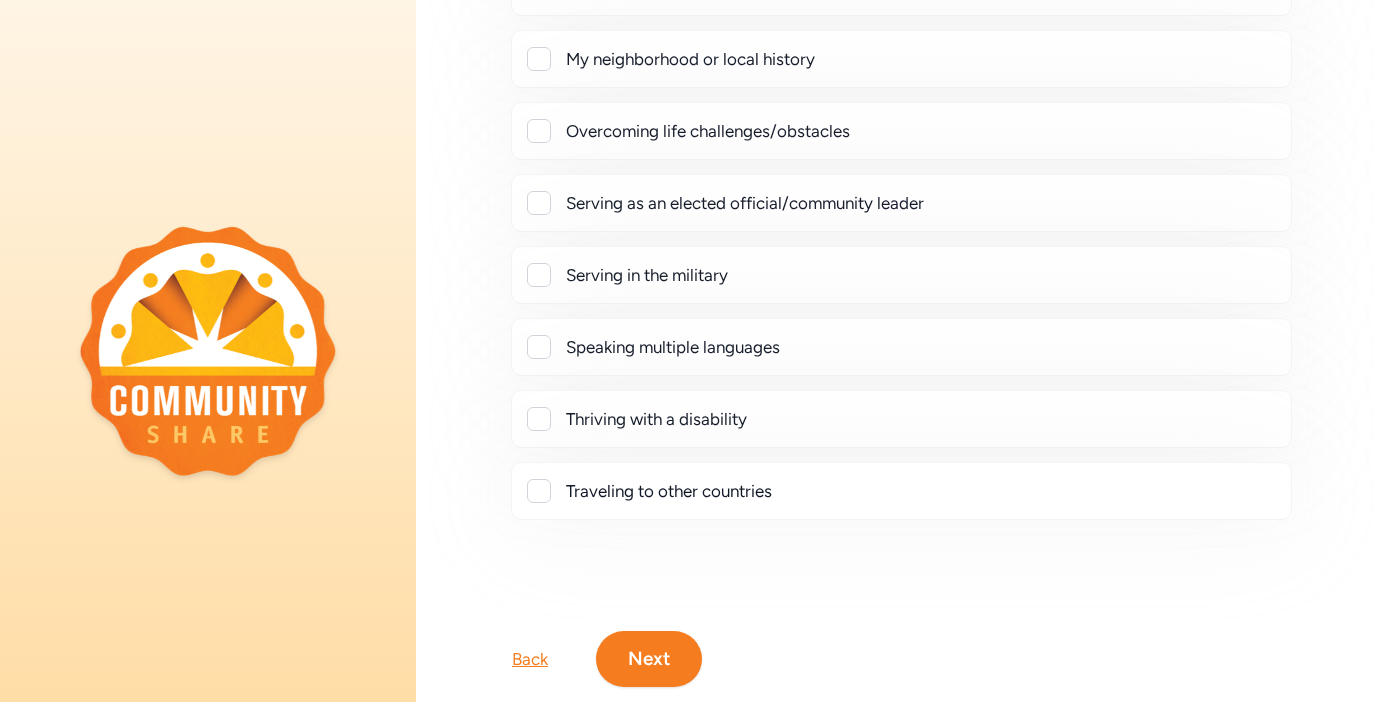 scroll, scrollTop: 450, scrollLeft: 0, axis: vertical 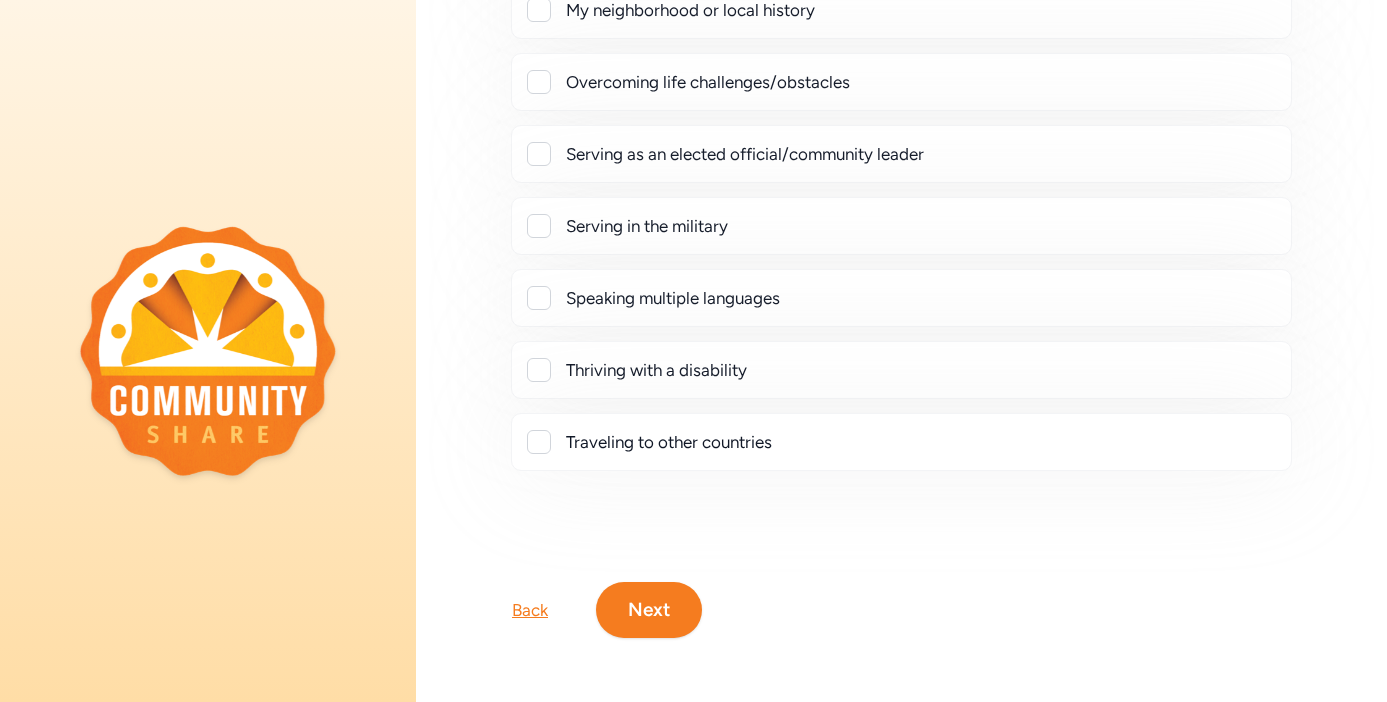 click on "Back Next" at bounding box center [901, 578] 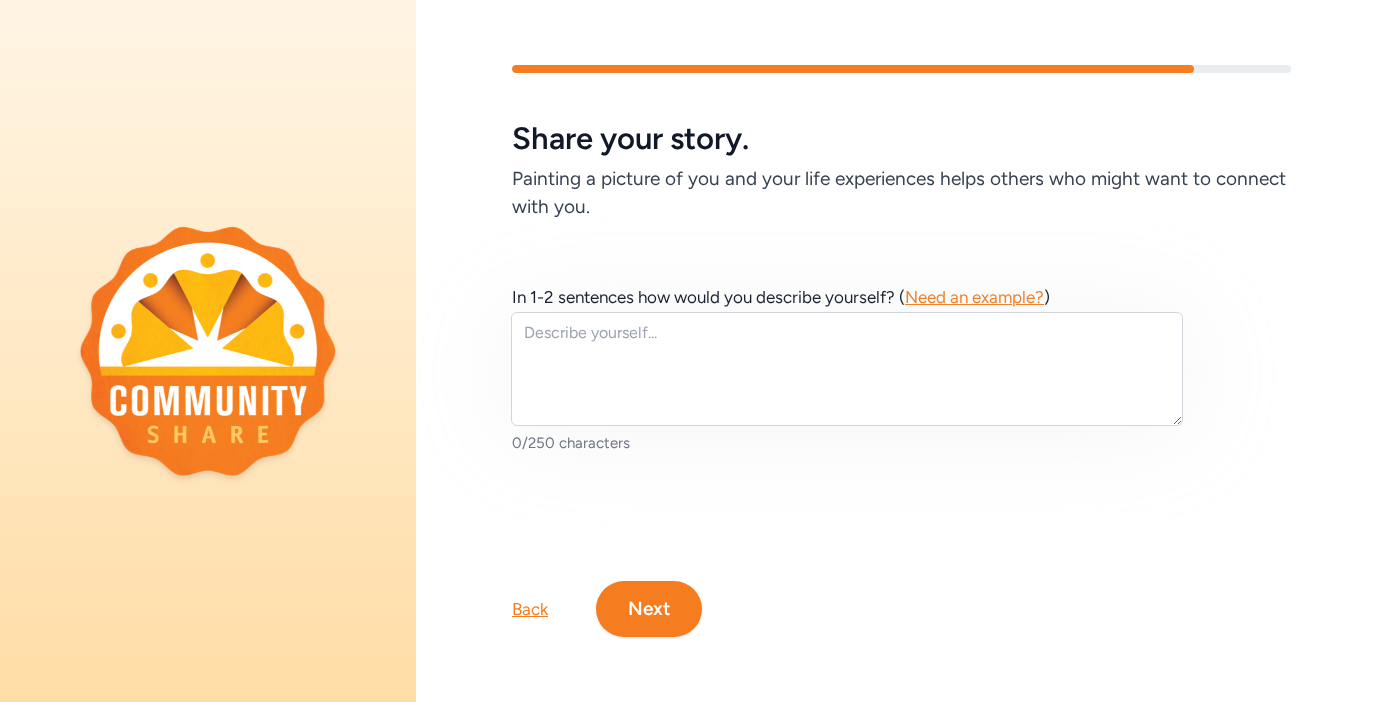 click on "Next" at bounding box center [649, 609] 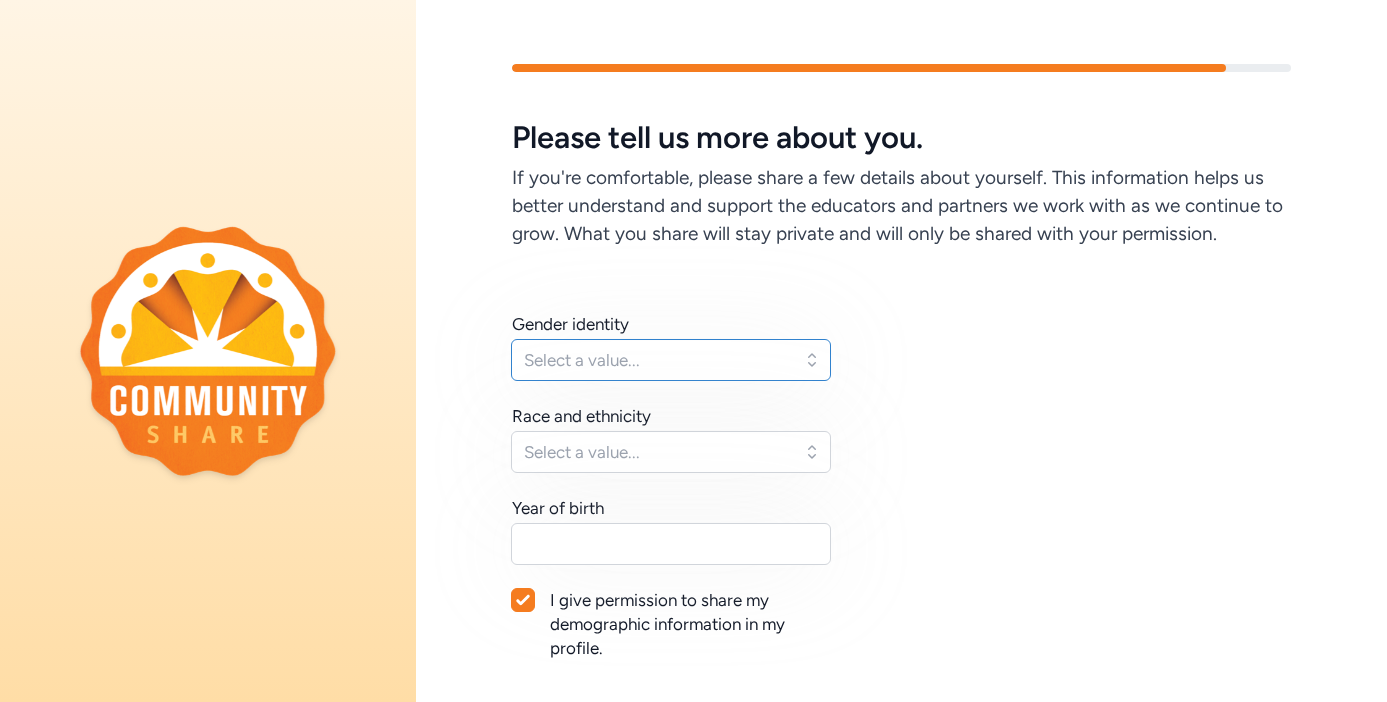 click on "Select a value..." at bounding box center [657, 360] 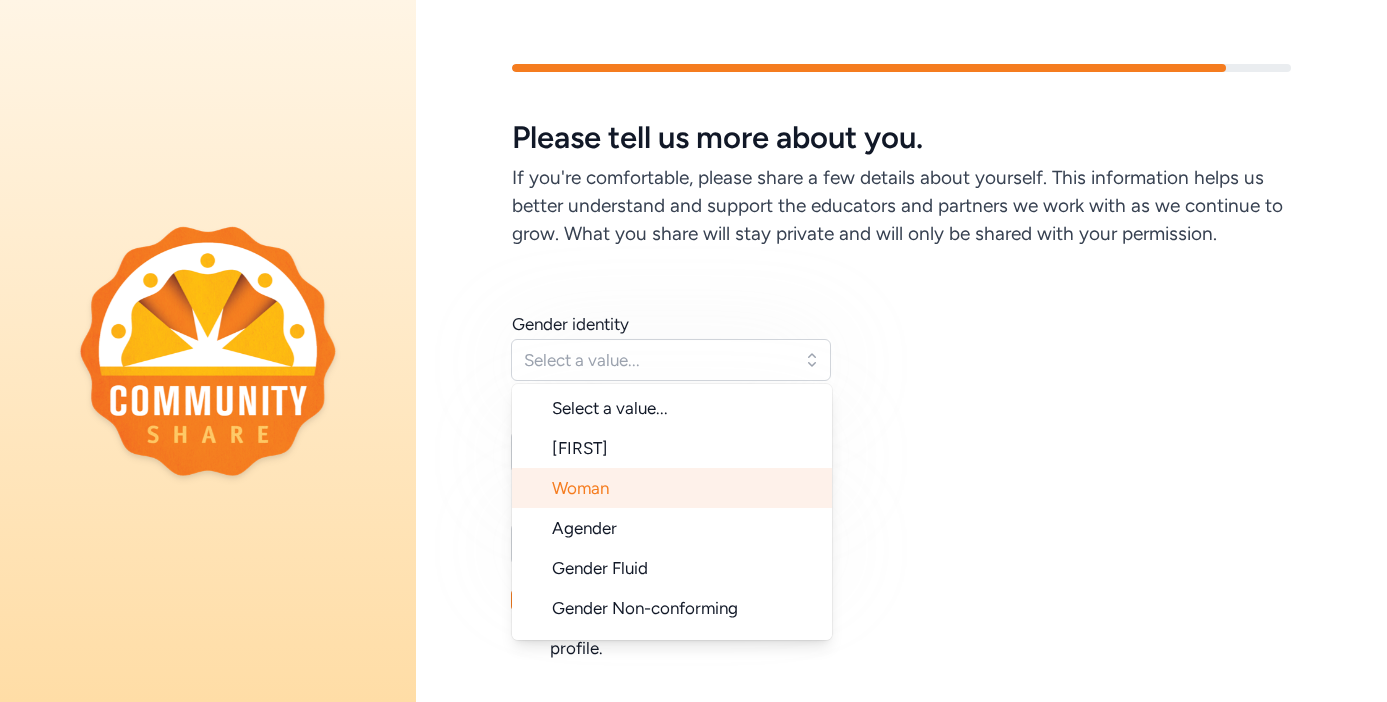 click on "Woman" at bounding box center [580, 488] 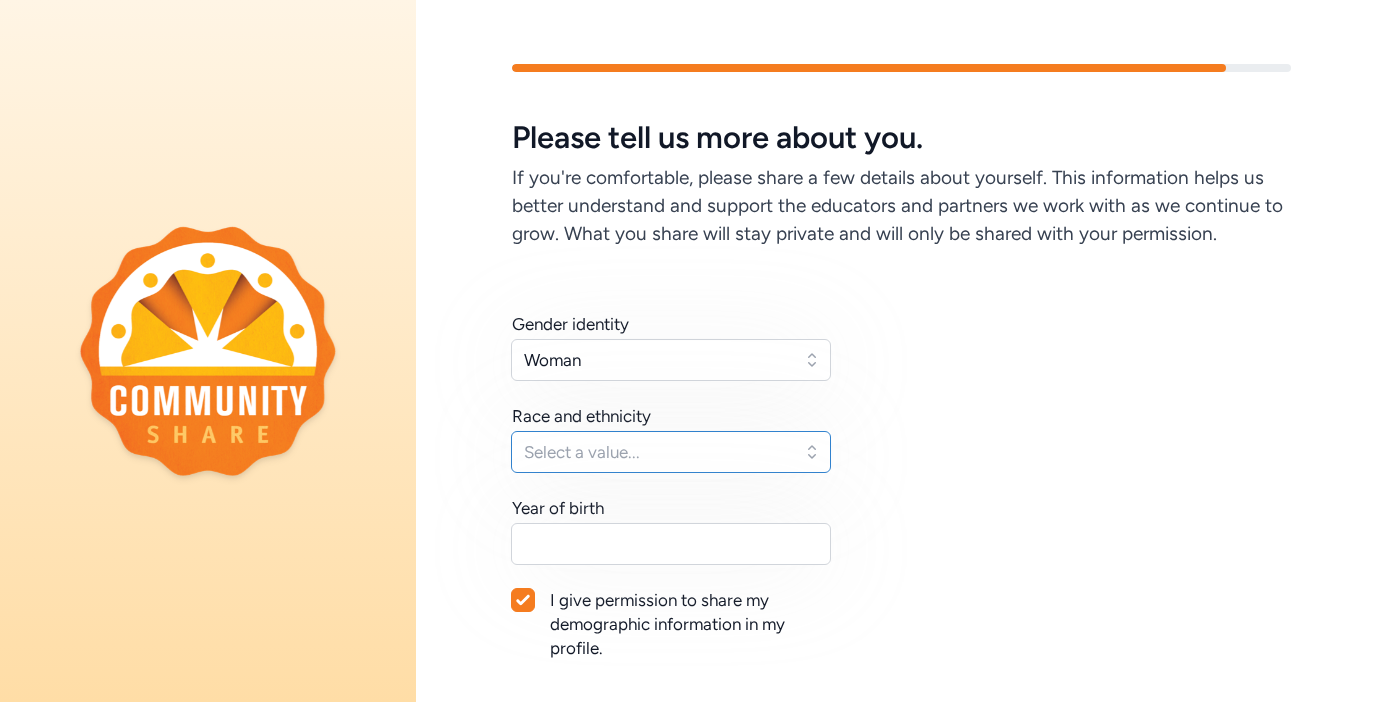 click on "Select a value..." at bounding box center [657, 452] 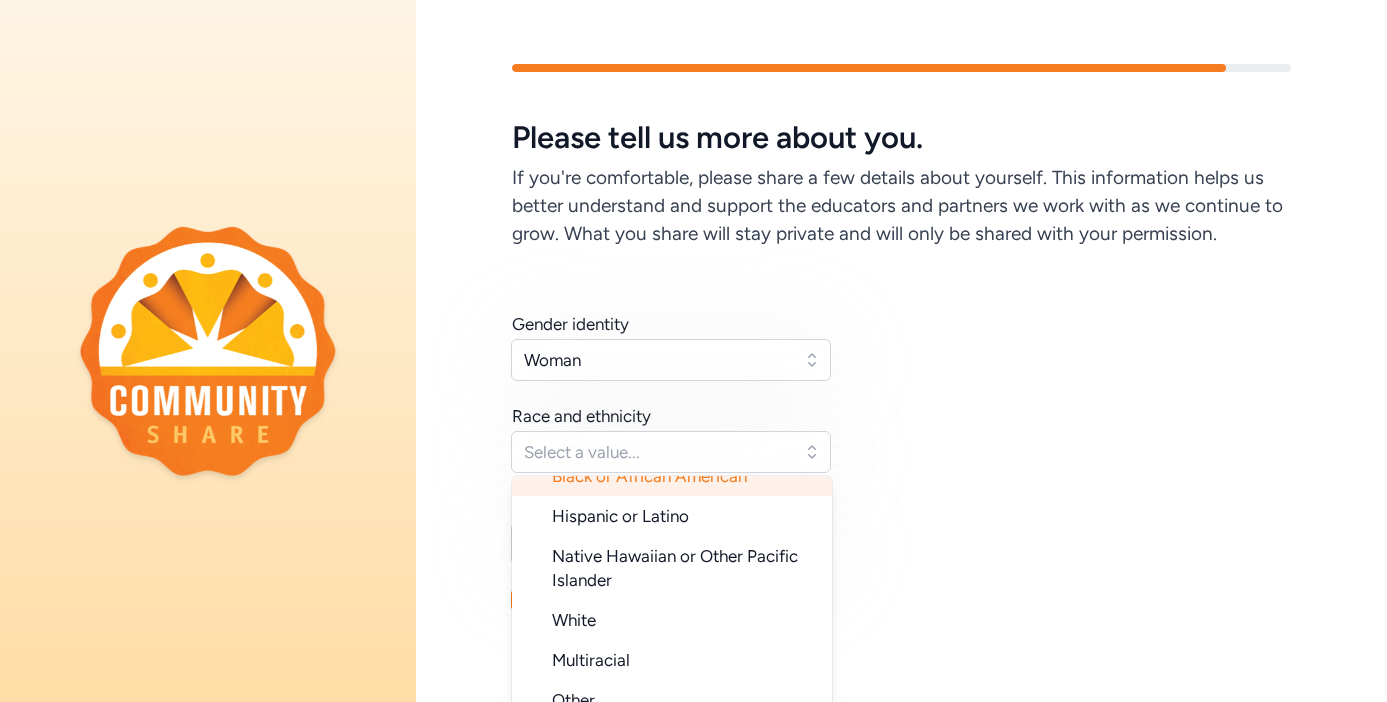 scroll, scrollTop: 200, scrollLeft: 0, axis: vertical 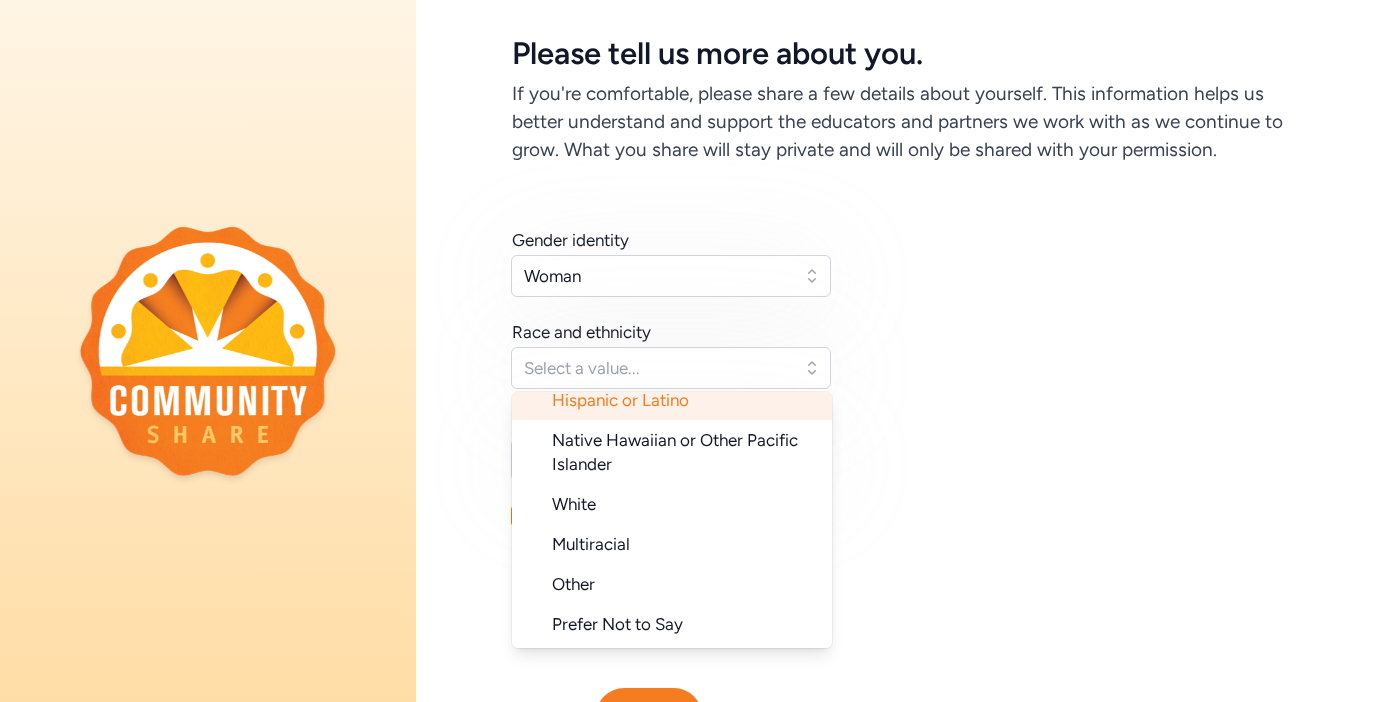 click on "Hispanic or Latino" at bounding box center [672, 400] 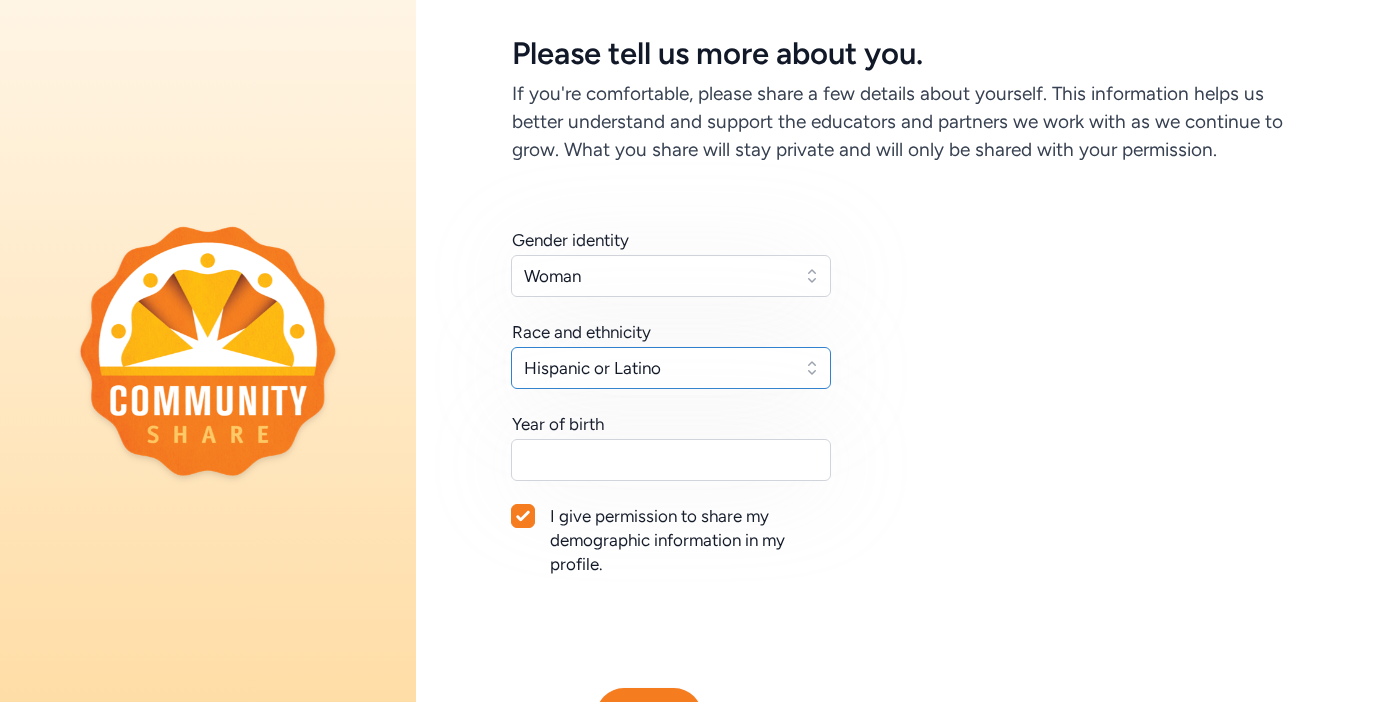 scroll, scrollTop: 170, scrollLeft: 0, axis: vertical 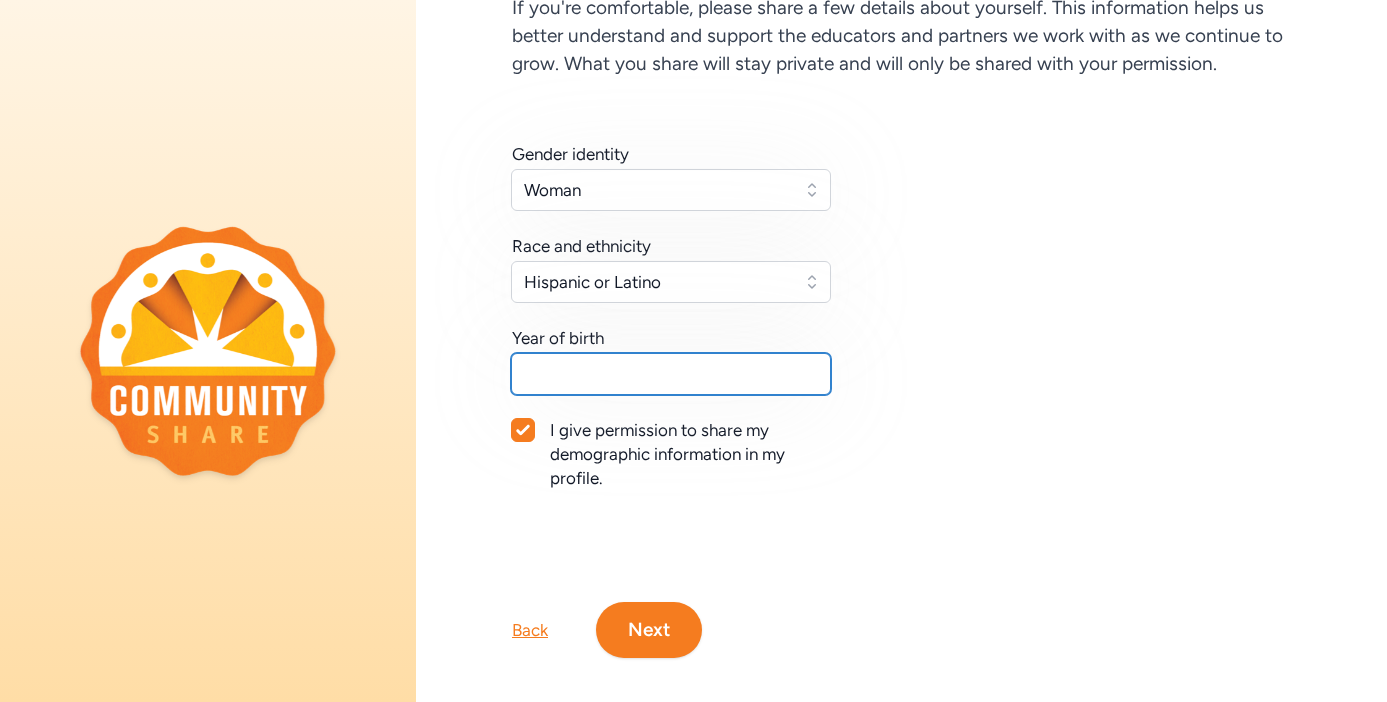 click at bounding box center [671, 374] 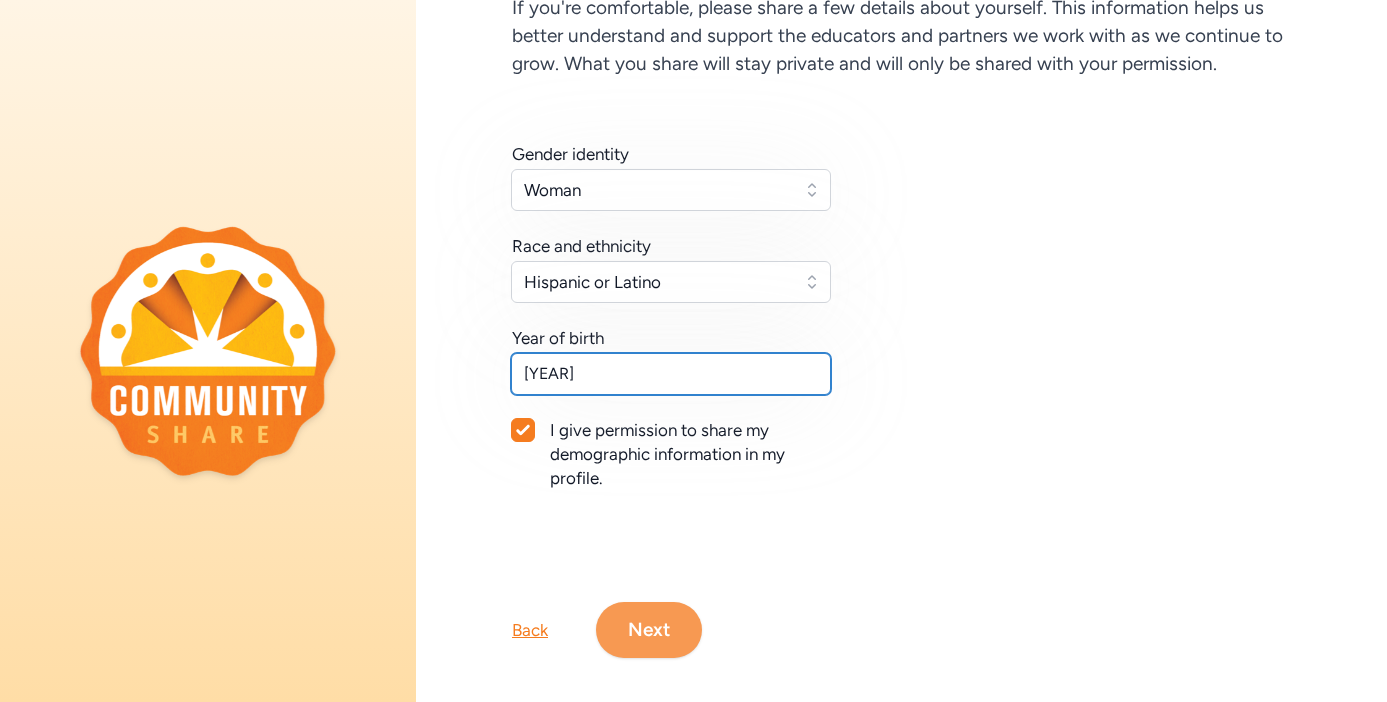 type on "[YEAR]" 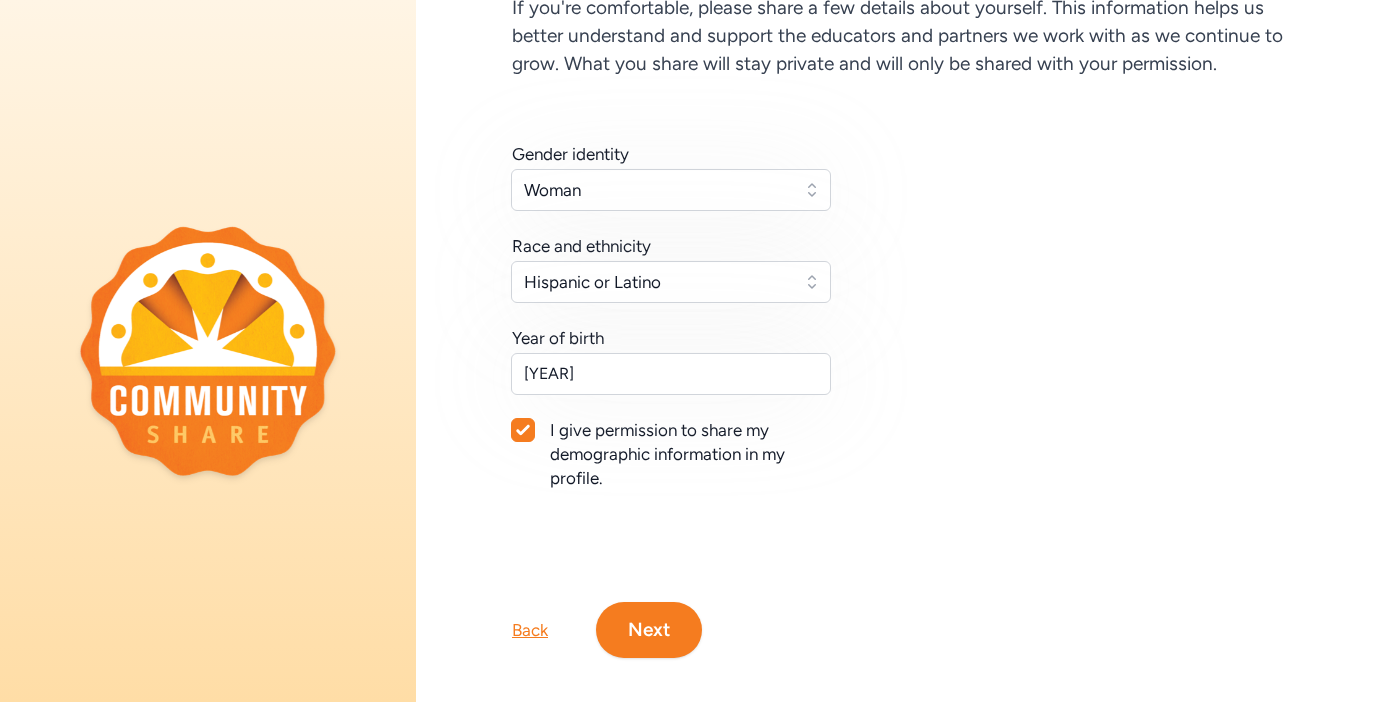 click on "Next" at bounding box center (649, 630) 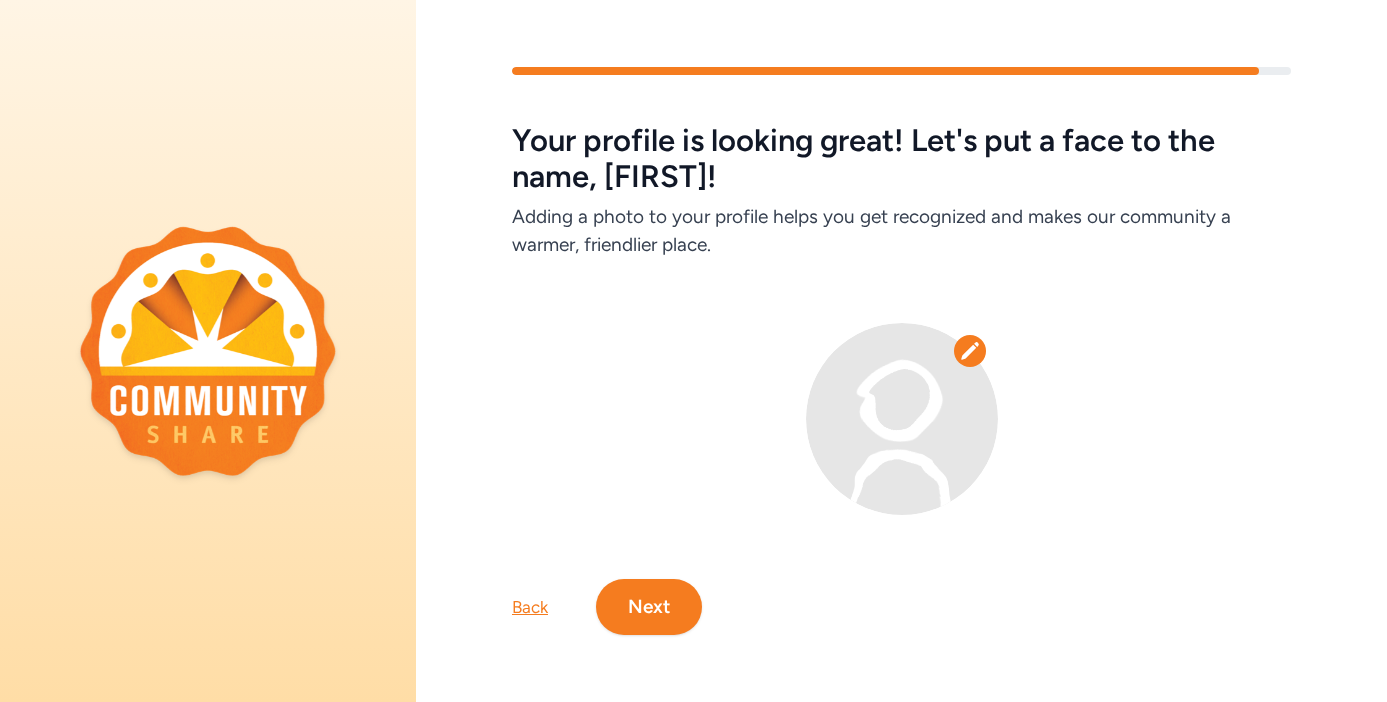 click on "Next" at bounding box center (649, 607) 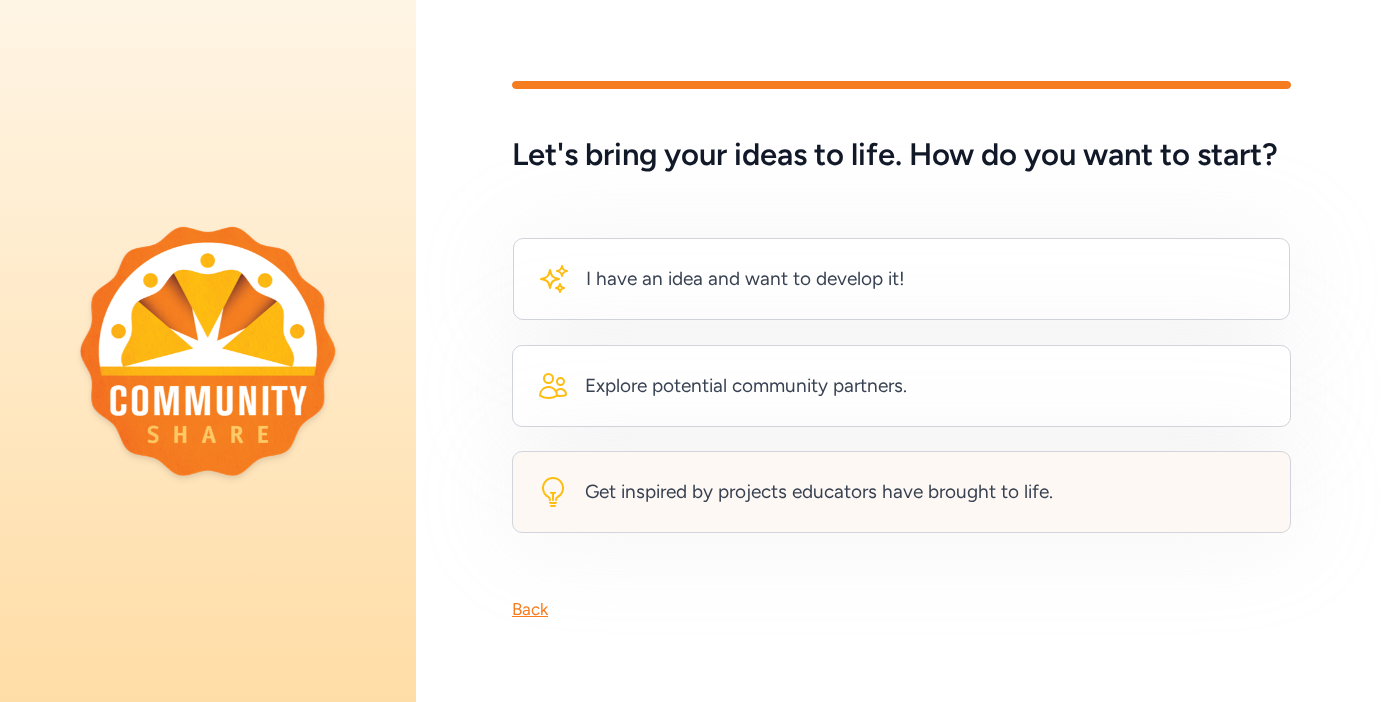 click on "Get inspired by projects educators have brought to life." at bounding box center [819, 492] 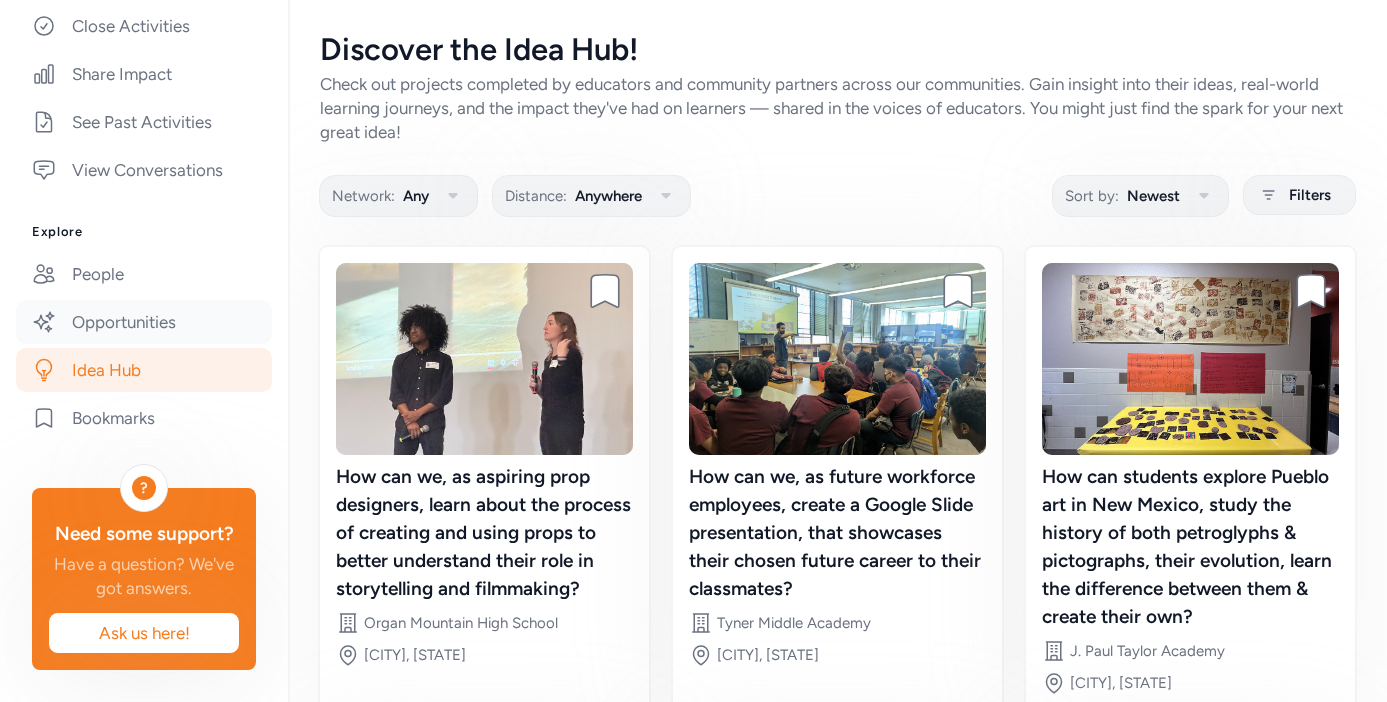 scroll, scrollTop: 0, scrollLeft: 0, axis: both 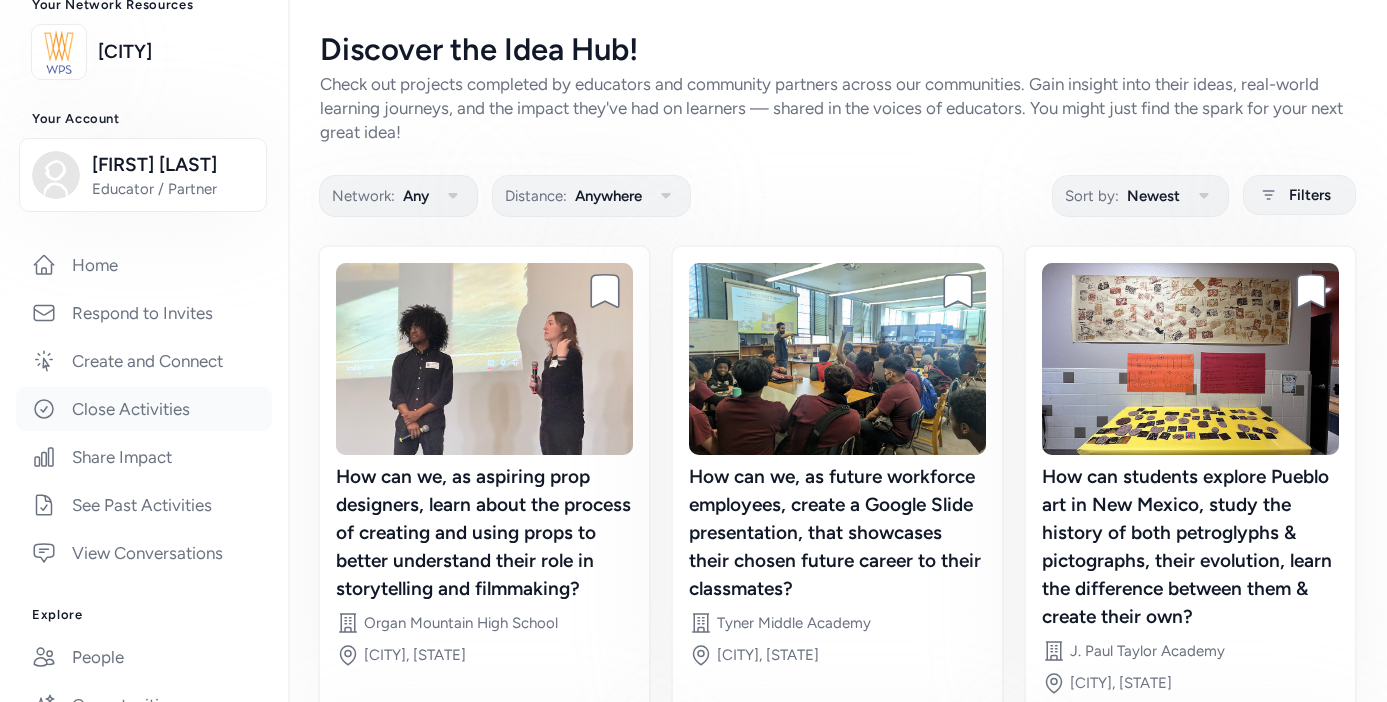 click on "Close Activities" at bounding box center [144, 409] 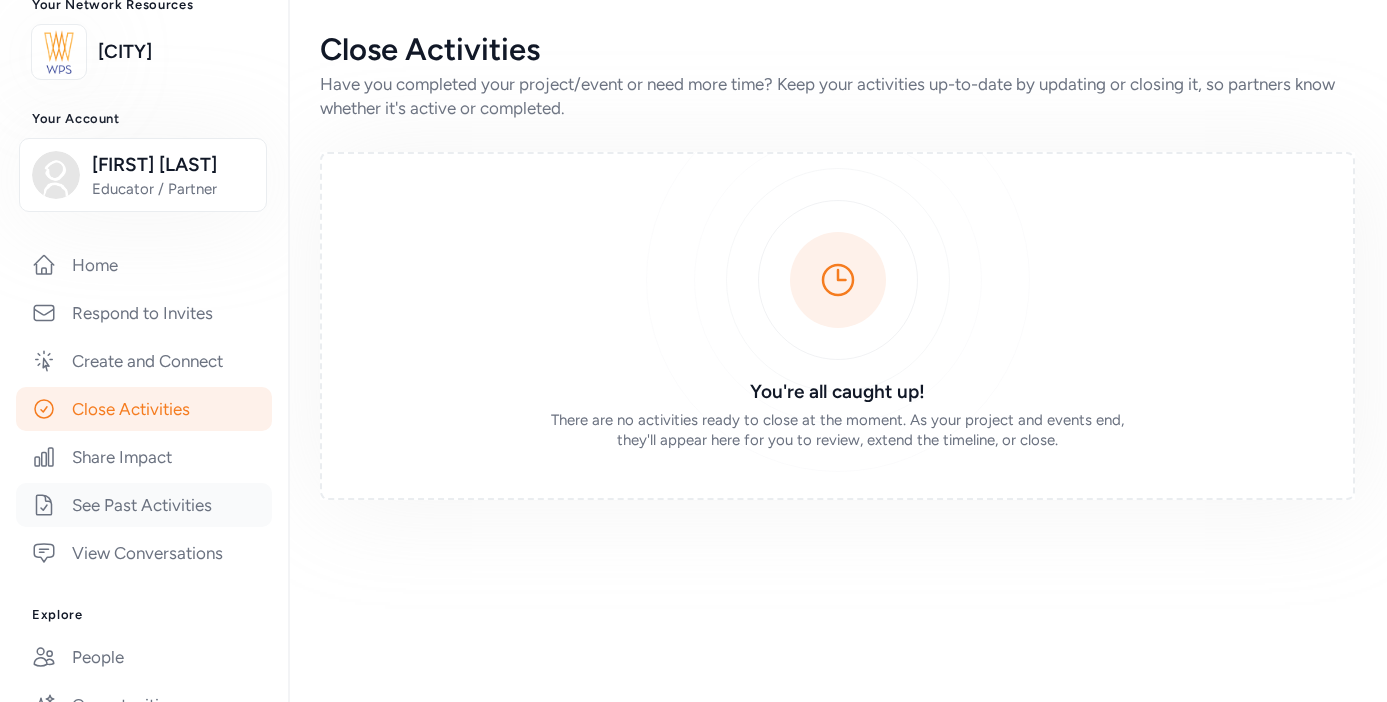 click on "See Past Activities" at bounding box center (144, 505) 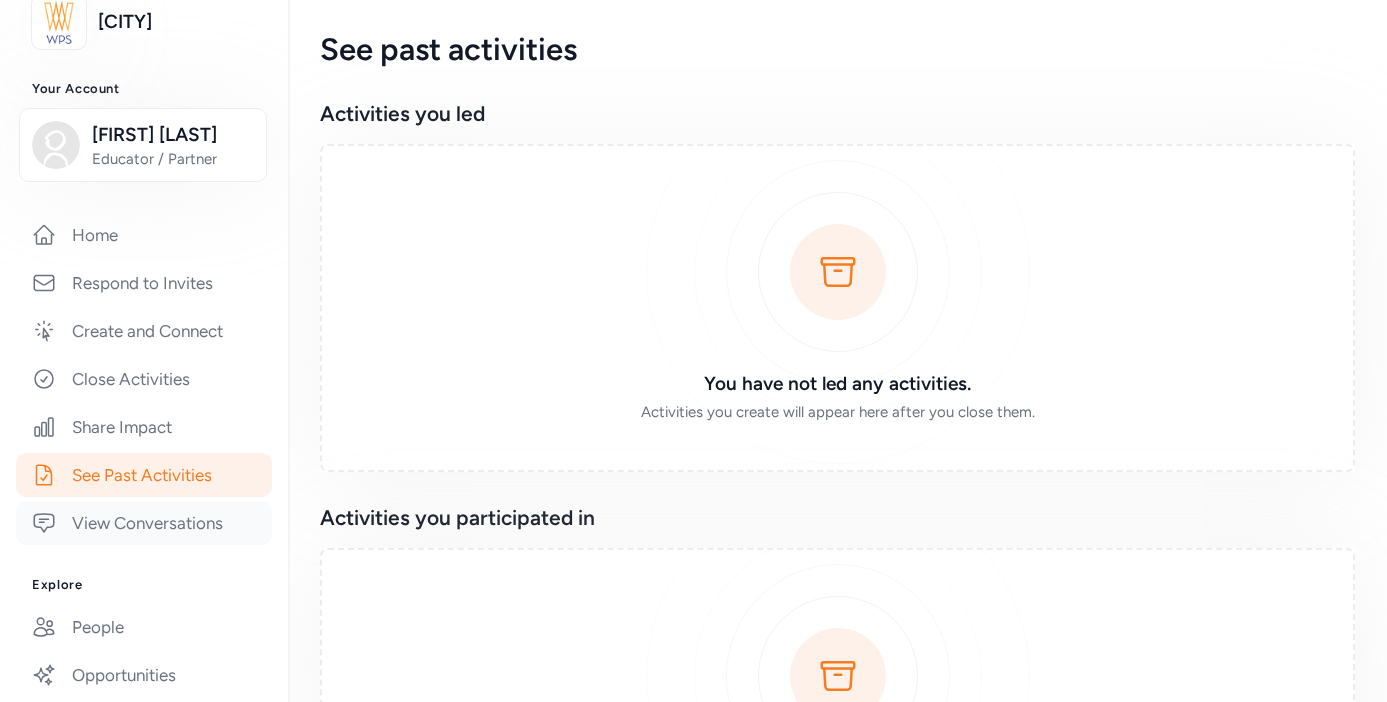 scroll, scrollTop: 191, scrollLeft: 0, axis: vertical 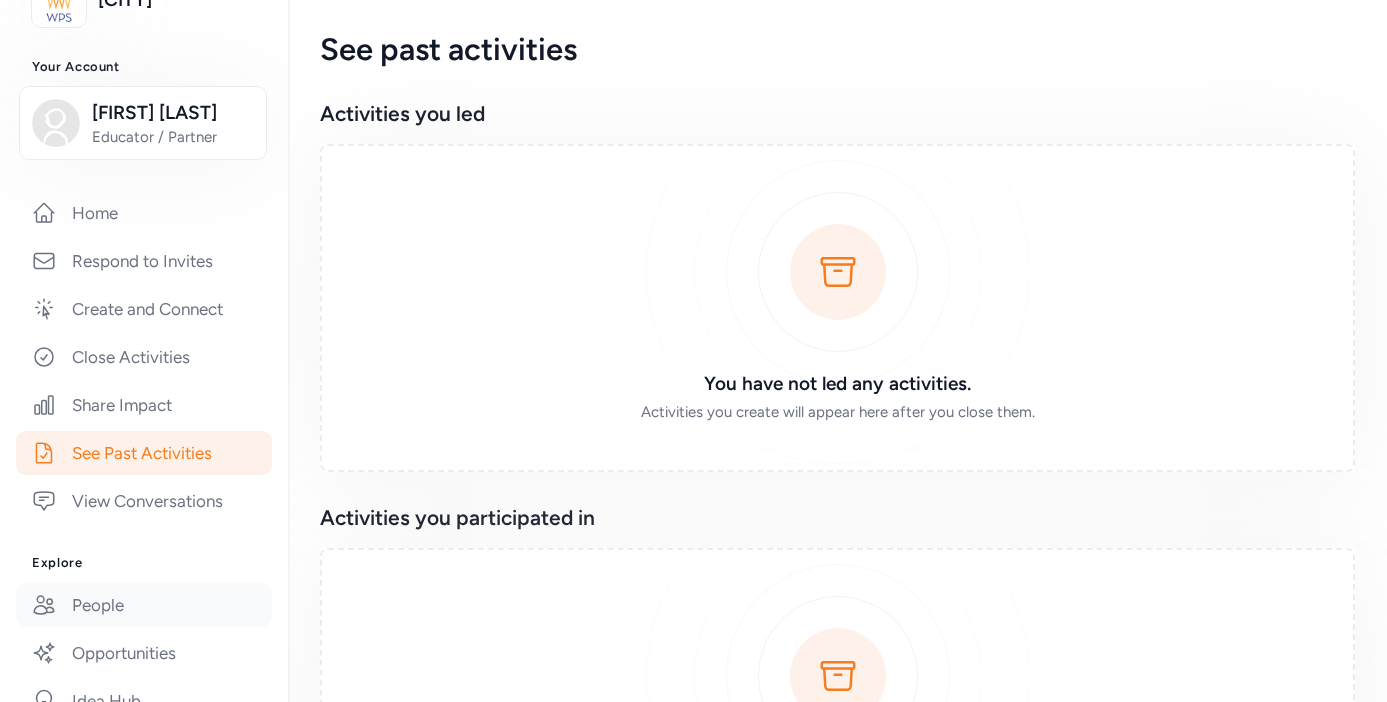 click on "People" at bounding box center (144, 605) 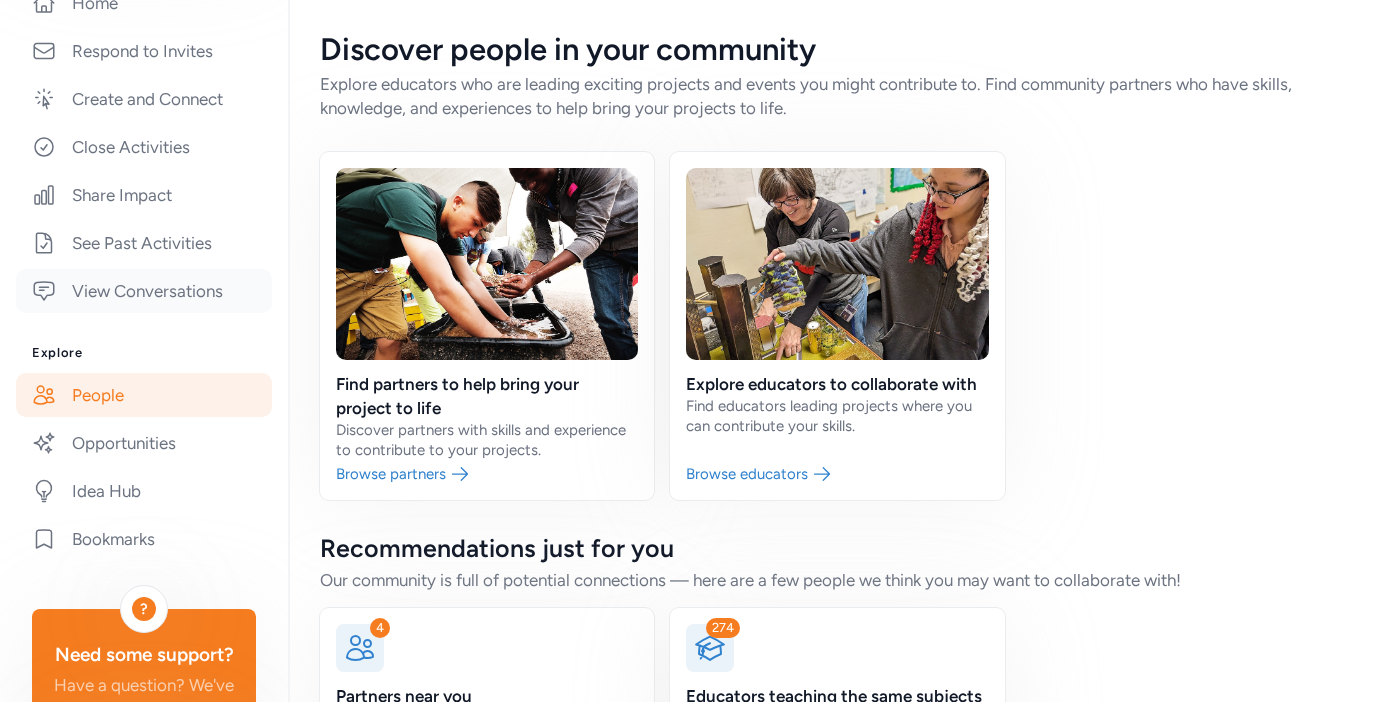 scroll, scrollTop: 440, scrollLeft: 0, axis: vertical 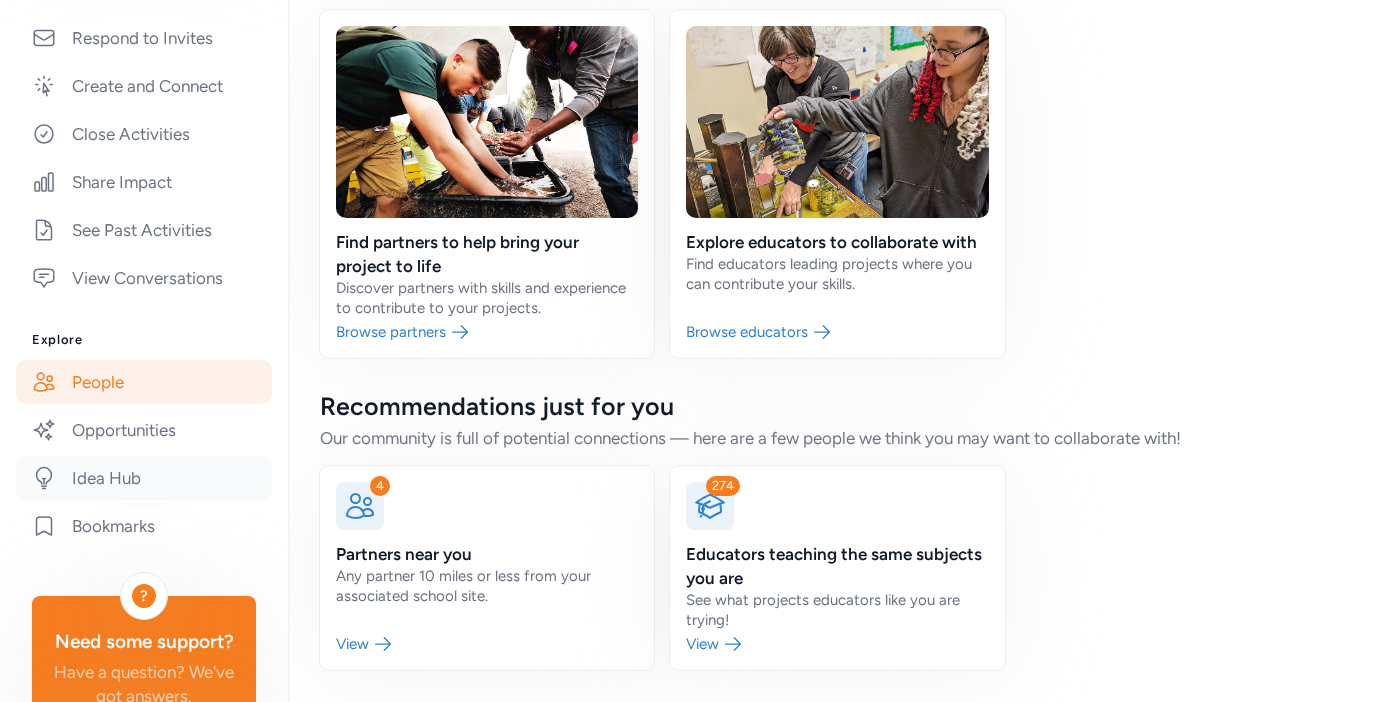click on "Idea Hub" at bounding box center [144, 478] 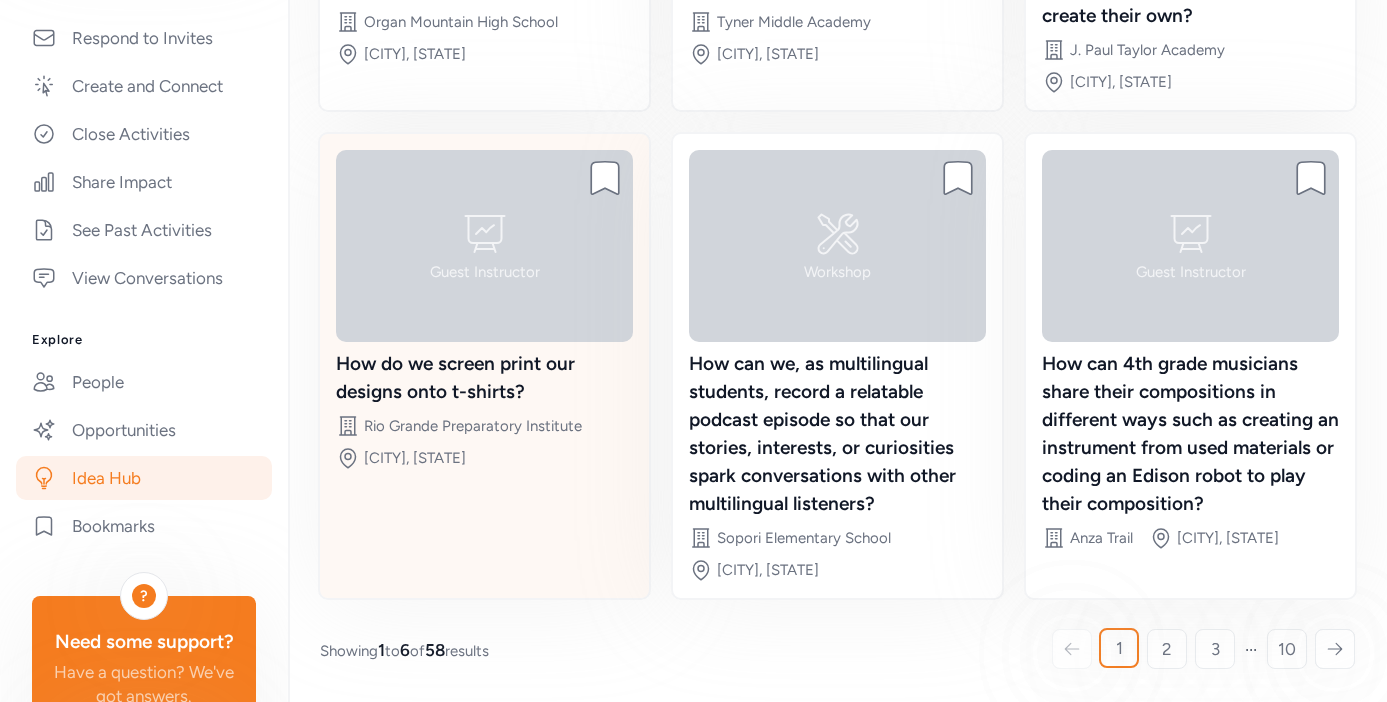 scroll, scrollTop: 0, scrollLeft: 0, axis: both 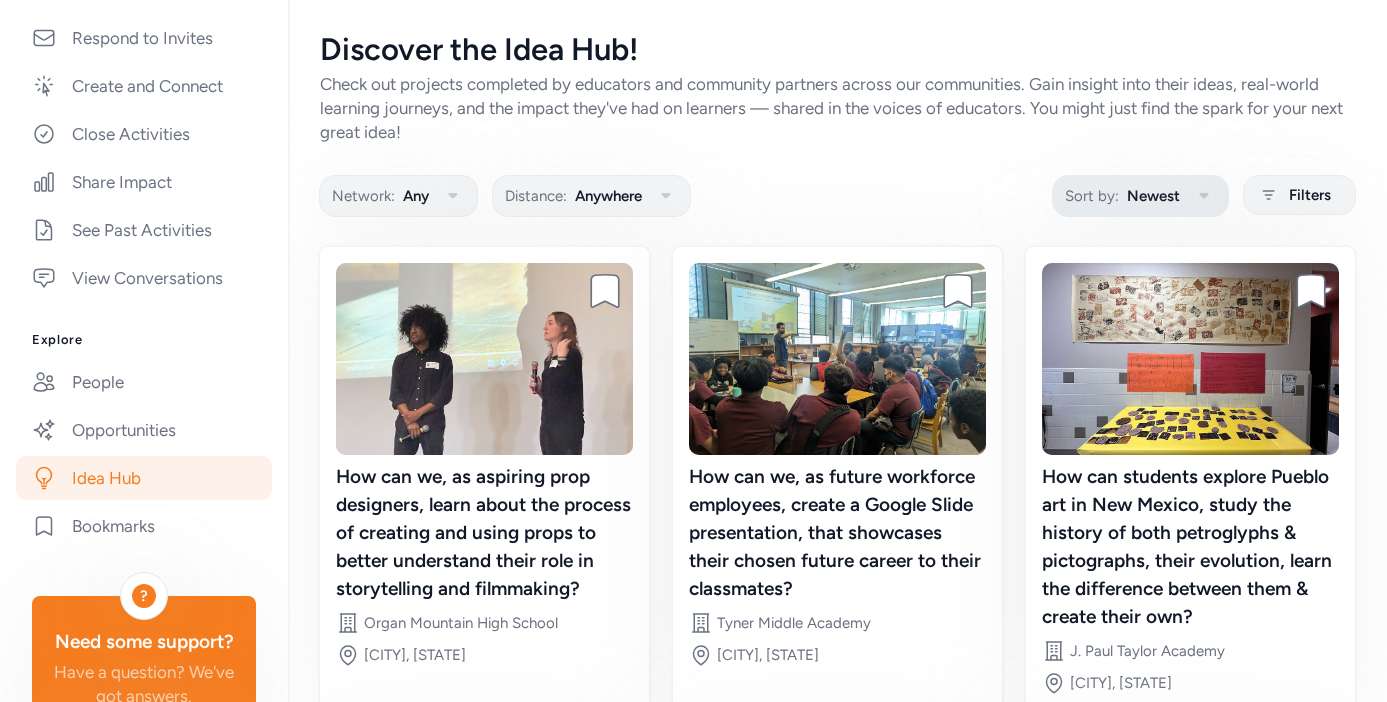 click 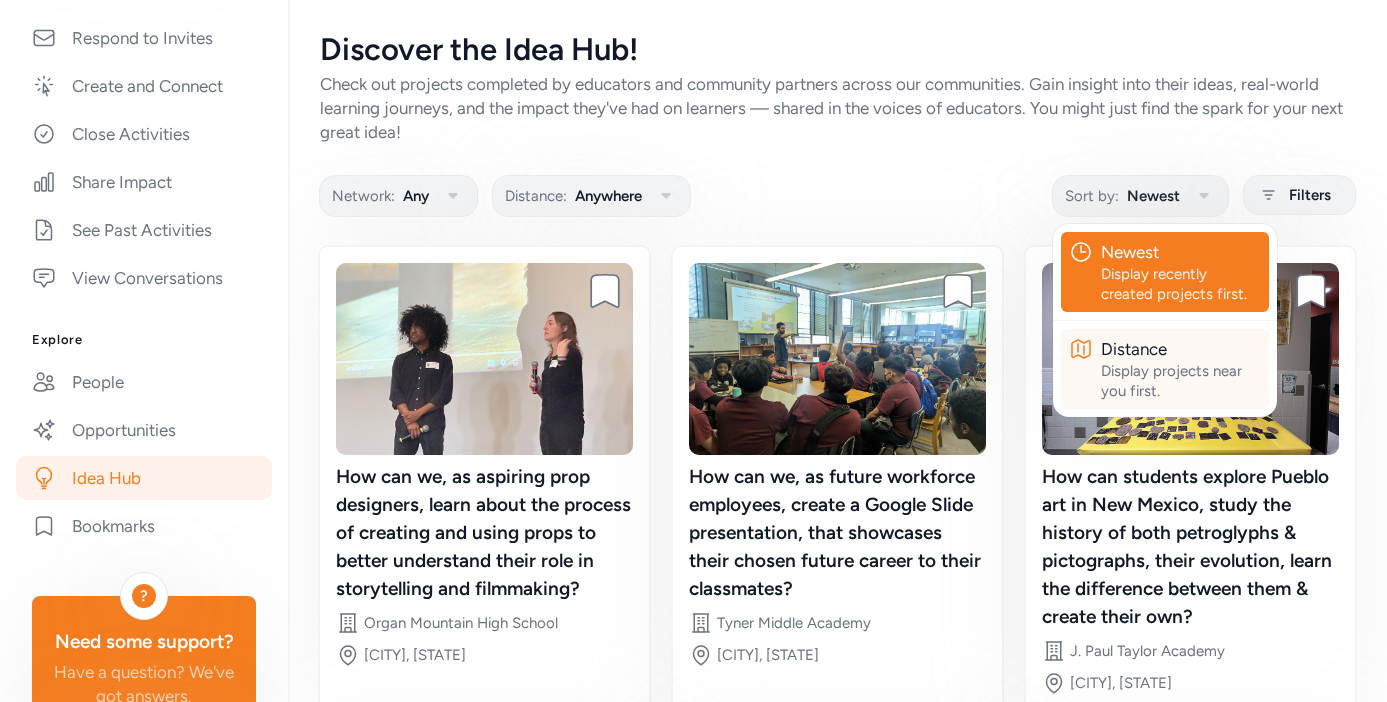 click on "Distance" at bounding box center (1181, 349) 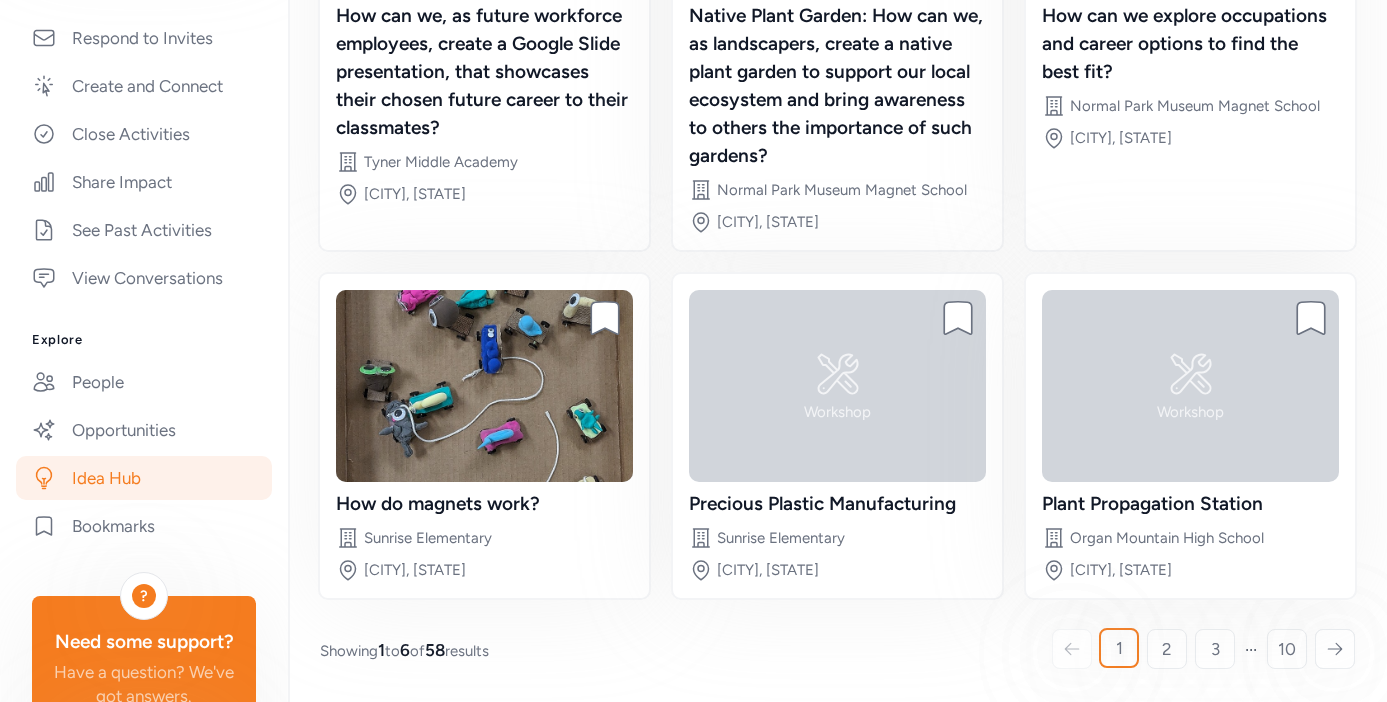 scroll, scrollTop: 174, scrollLeft: 0, axis: vertical 